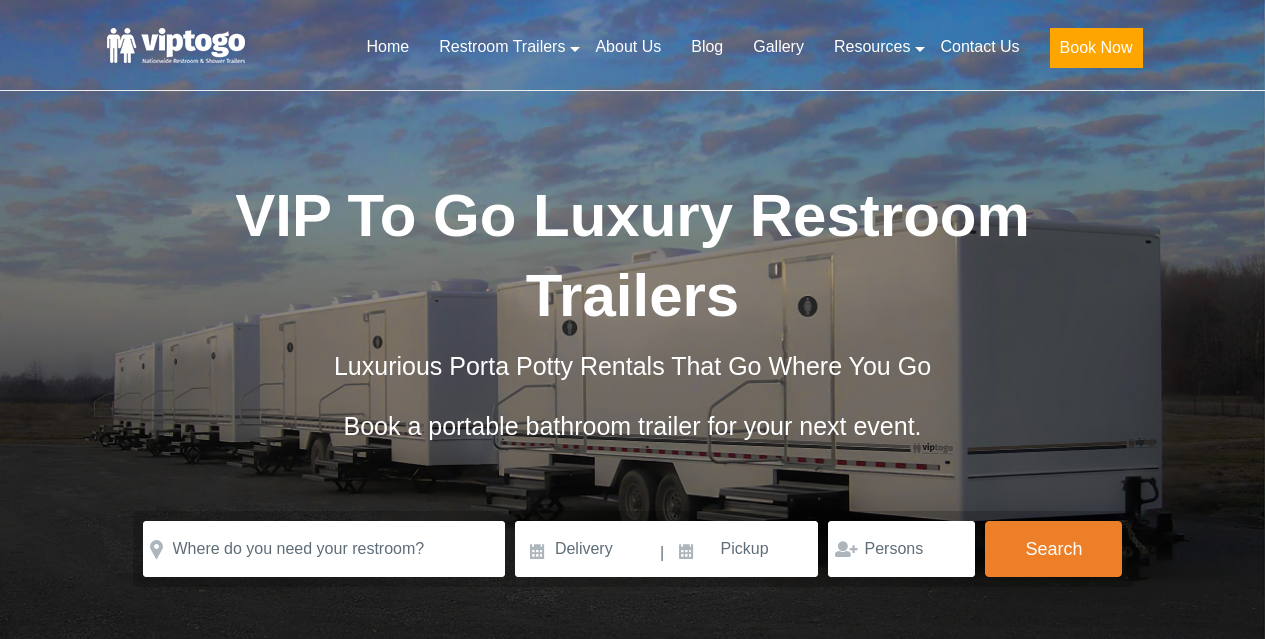 scroll, scrollTop: 0, scrollLeft: 0, axis: both 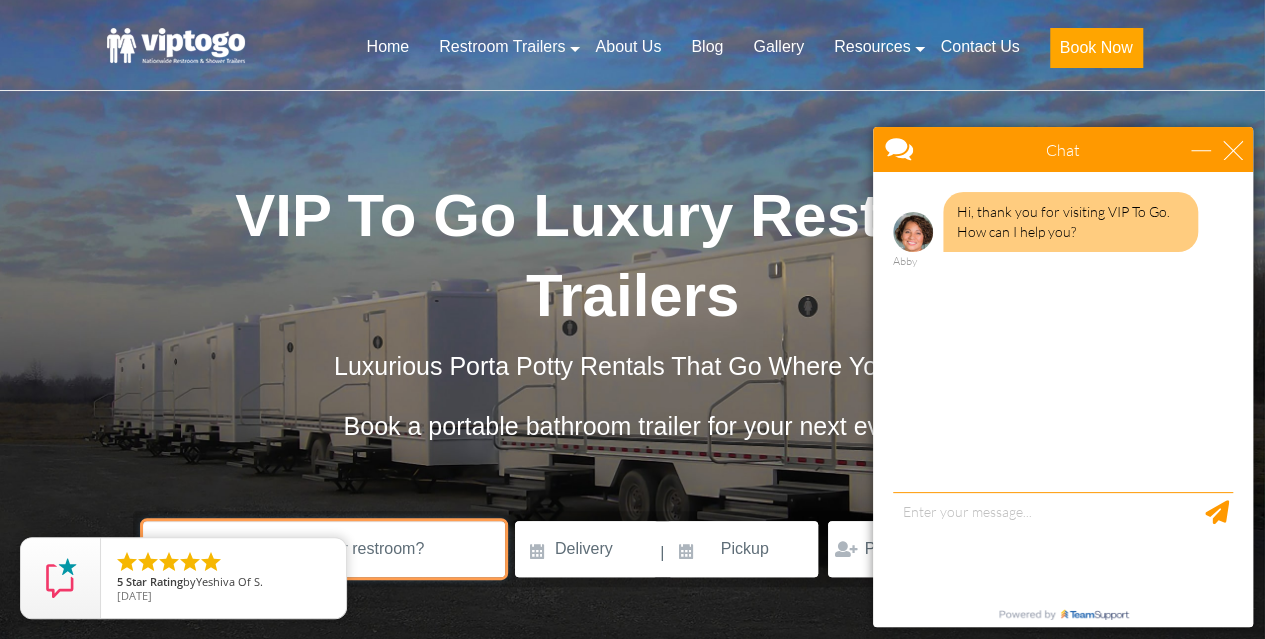 click at bounding box center [324, 549] 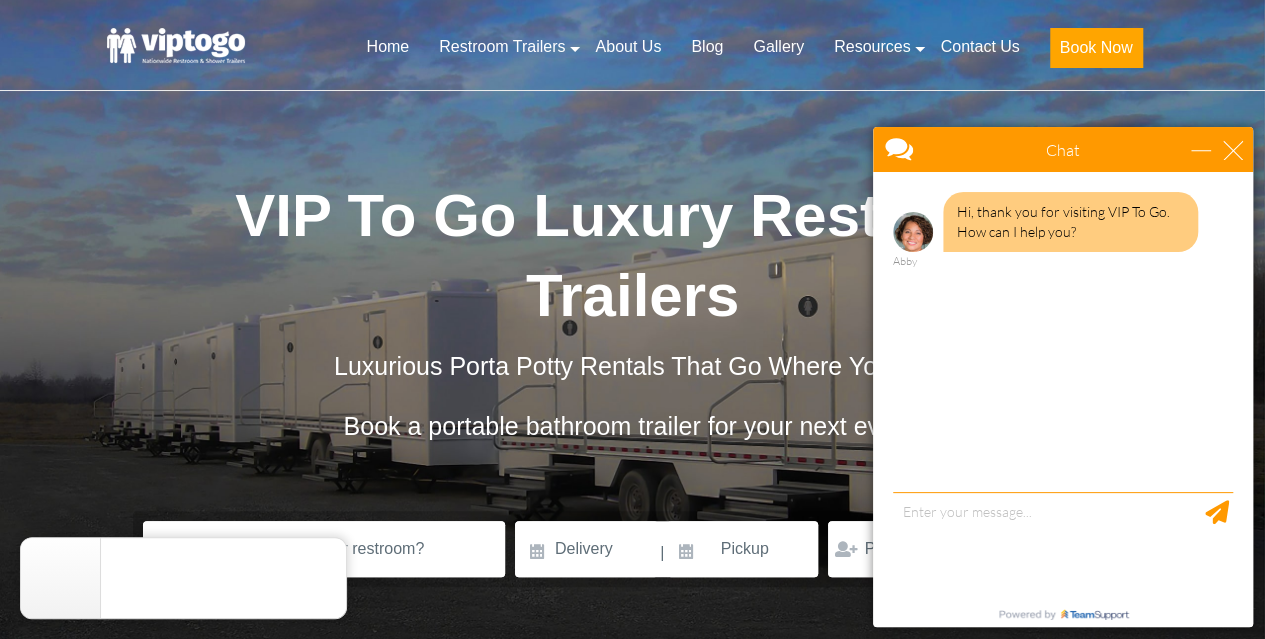 click on "VIP To Go Luxury Restroom Trailers
Luxurious Porta Potty Rentals That Go Where You Go
Book a portable bathroom trailer for your next event." at bounding box center [633, 343] 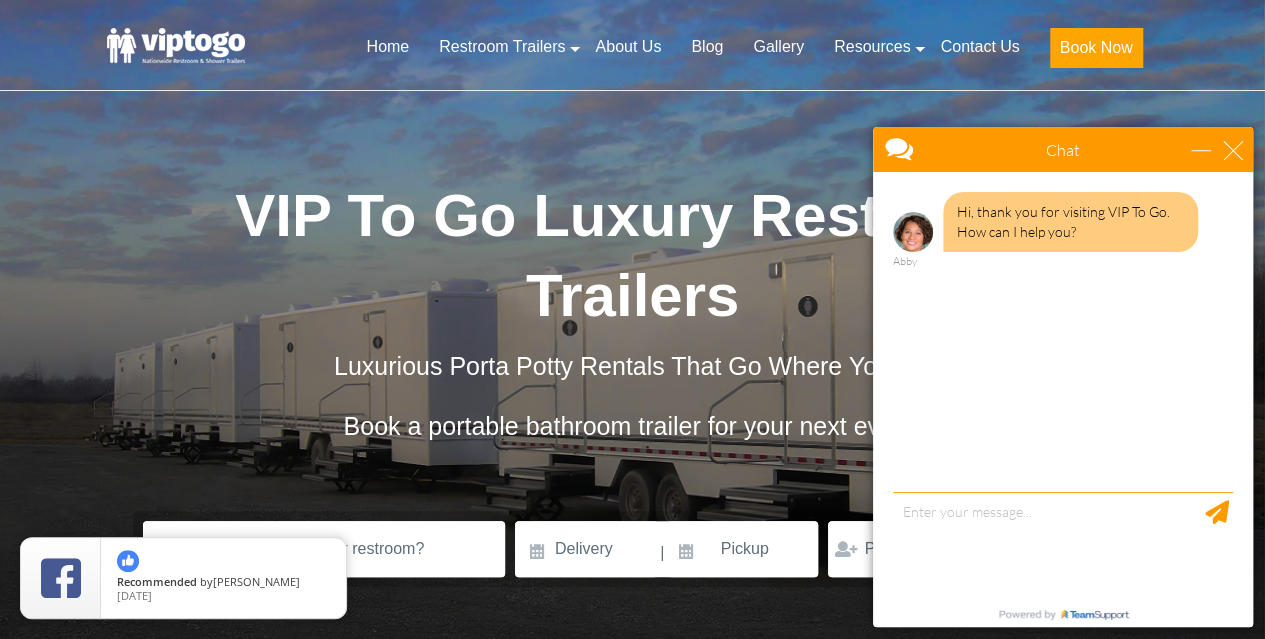 click on "Luxurious Porta Potty Rentals That Go Where You Go" at bounding box center [633, 366] 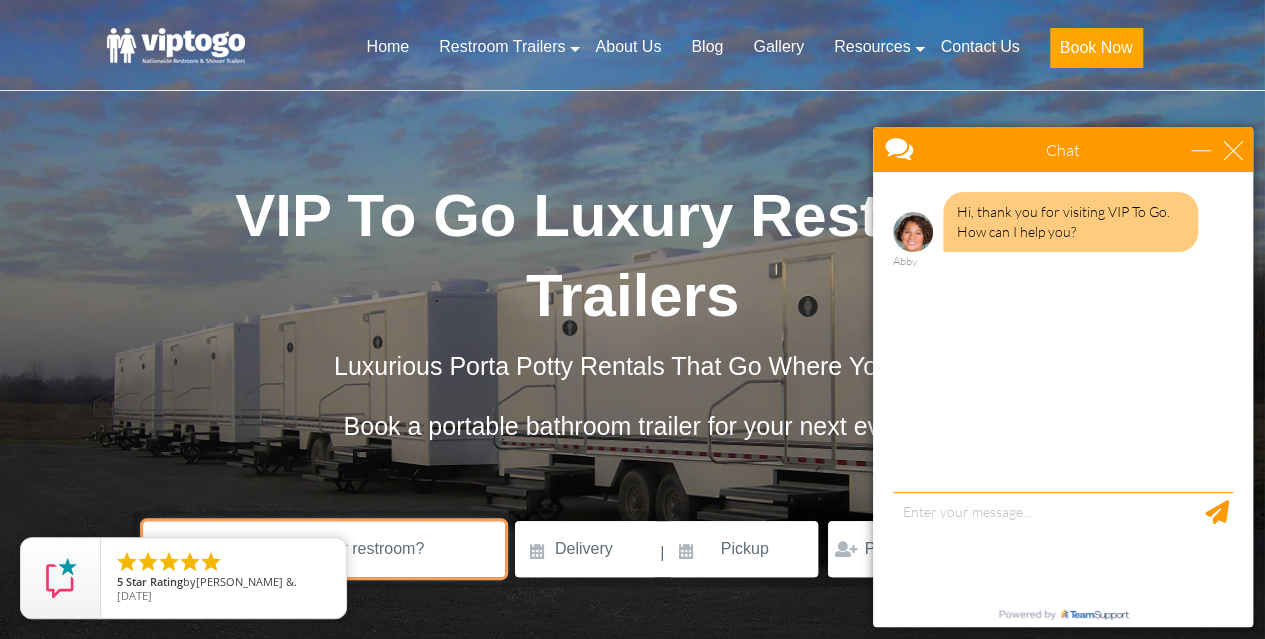 click at bounding box center [324, 549] 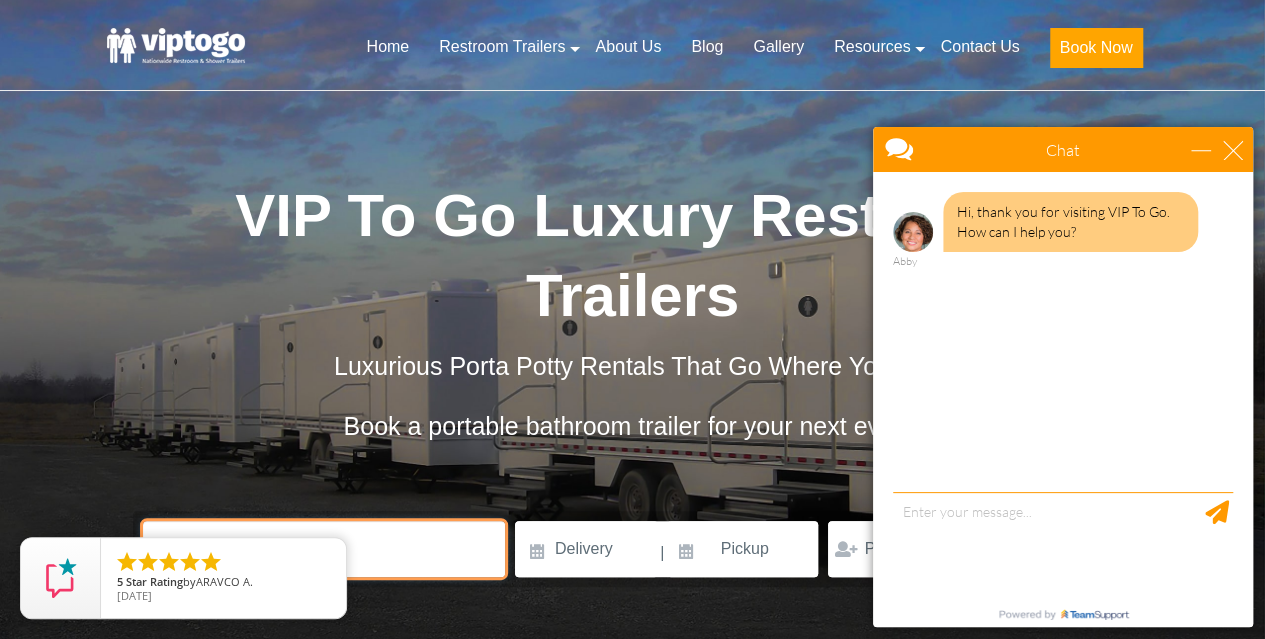 drag, startPoint x: 457, startPoint y: 548, endPoint x: 0, endPoint y: 504, distance: 459.11328 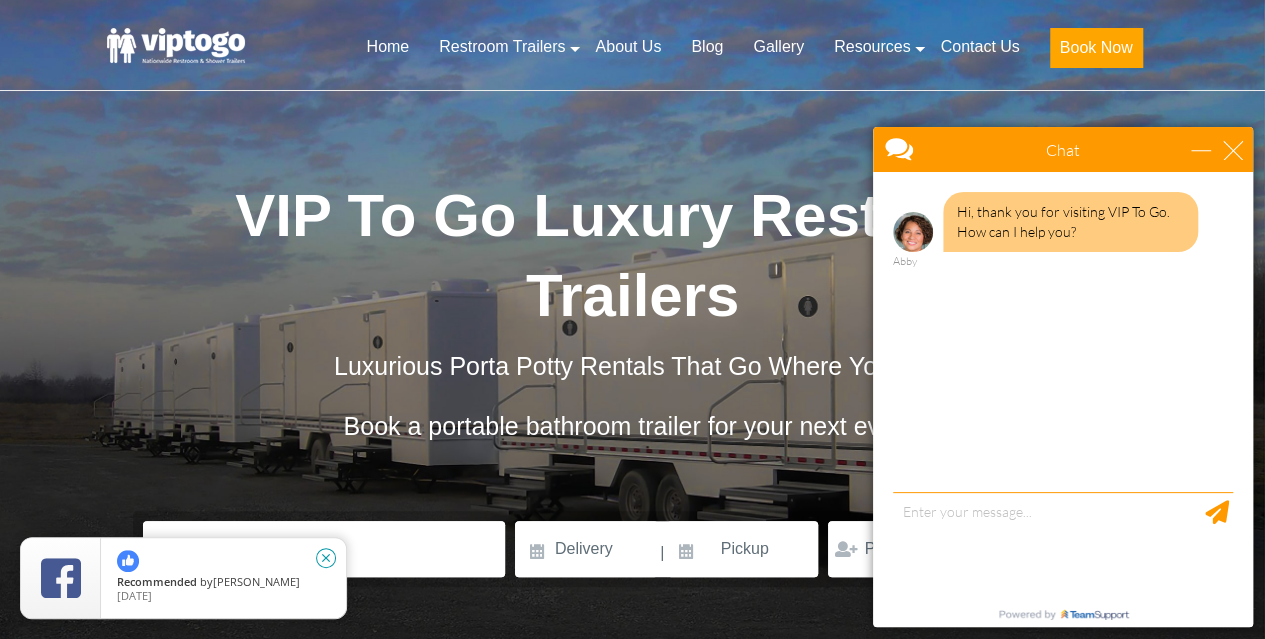 click on "close" at bounding box center (326, 558) 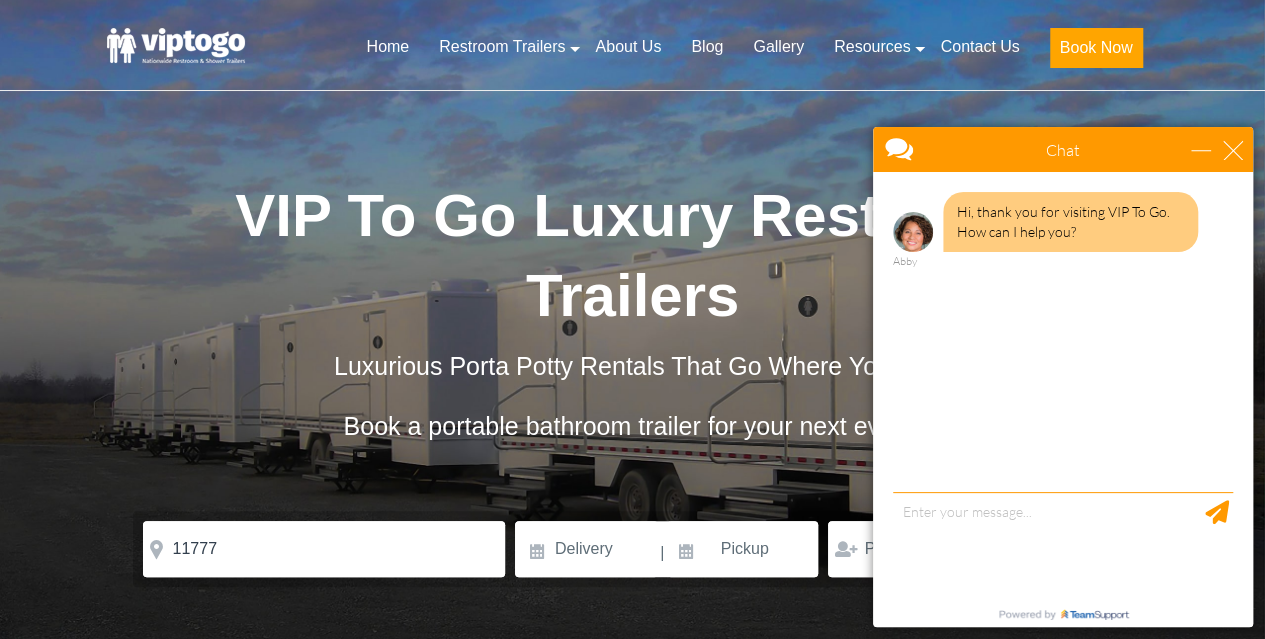click on "close" at bounding box center (326, 558) 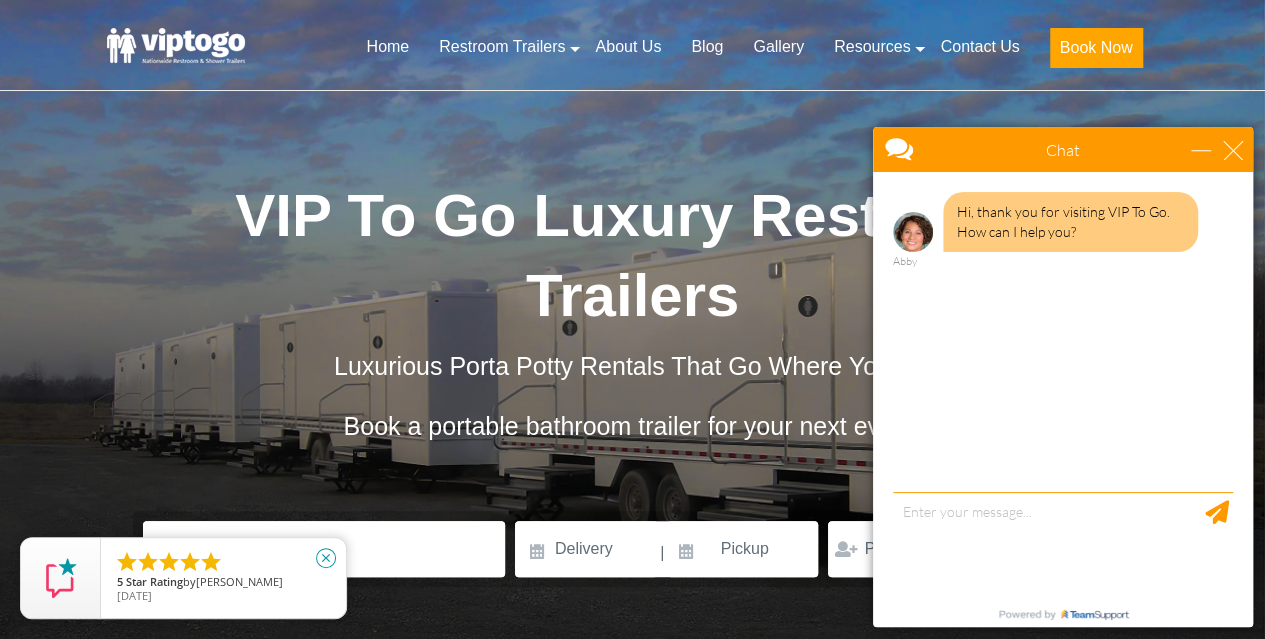 click on "close" at bounding box center [326, 558] 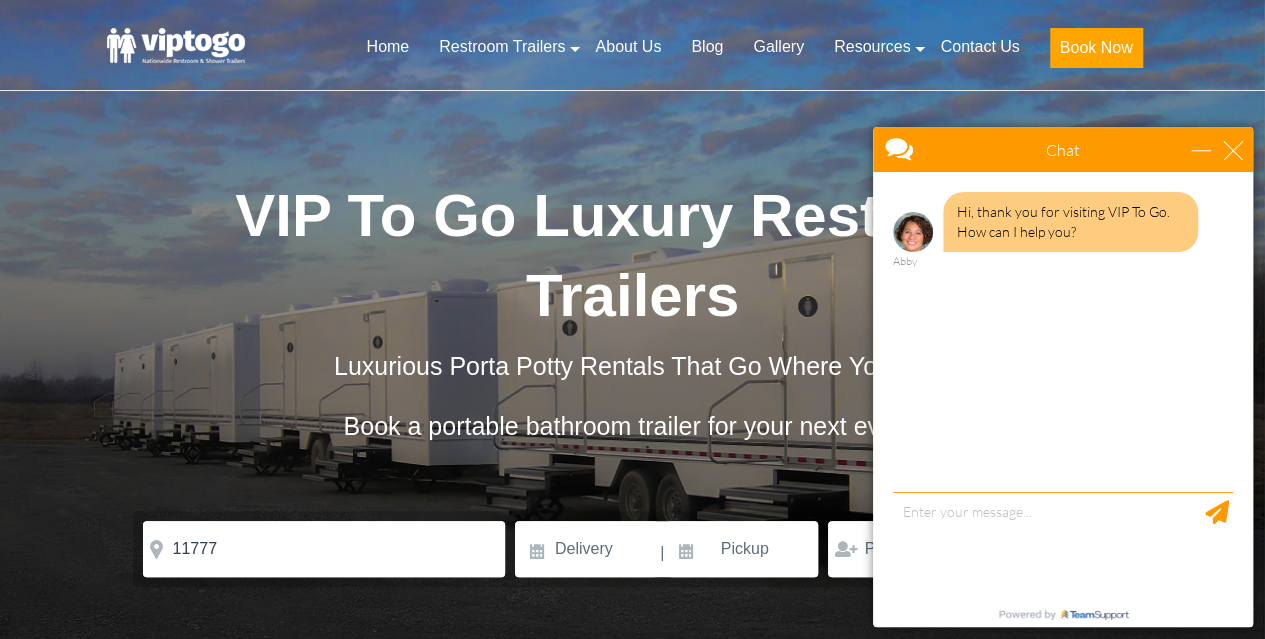 click on "close" at bounding box center (326, 558) 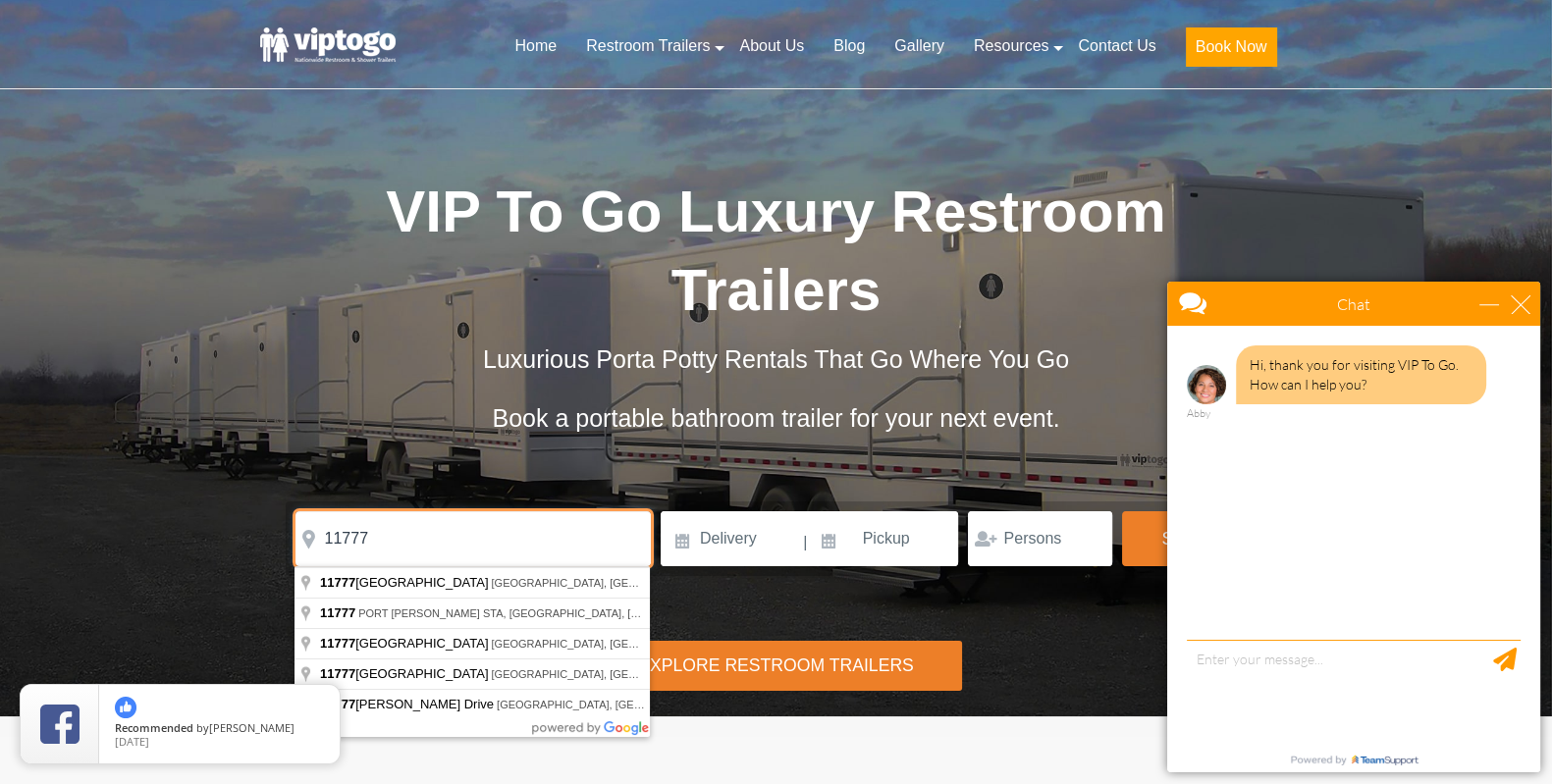 click on "11777" at bounding box center [473, 539] 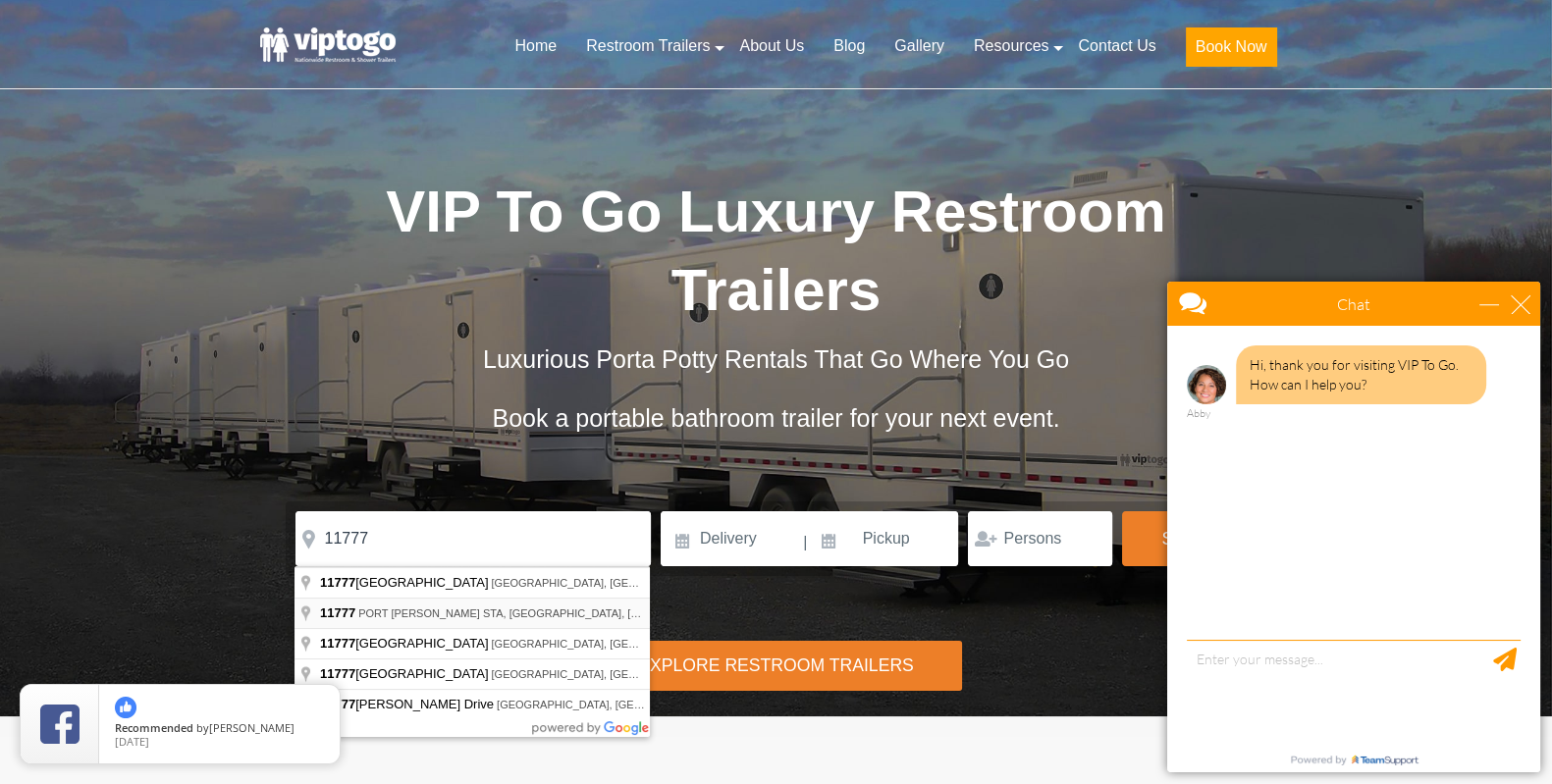 type on "PORT [PERSON_NAME] STA, NY 11777, [GEOGRAPHIC_DATA]" 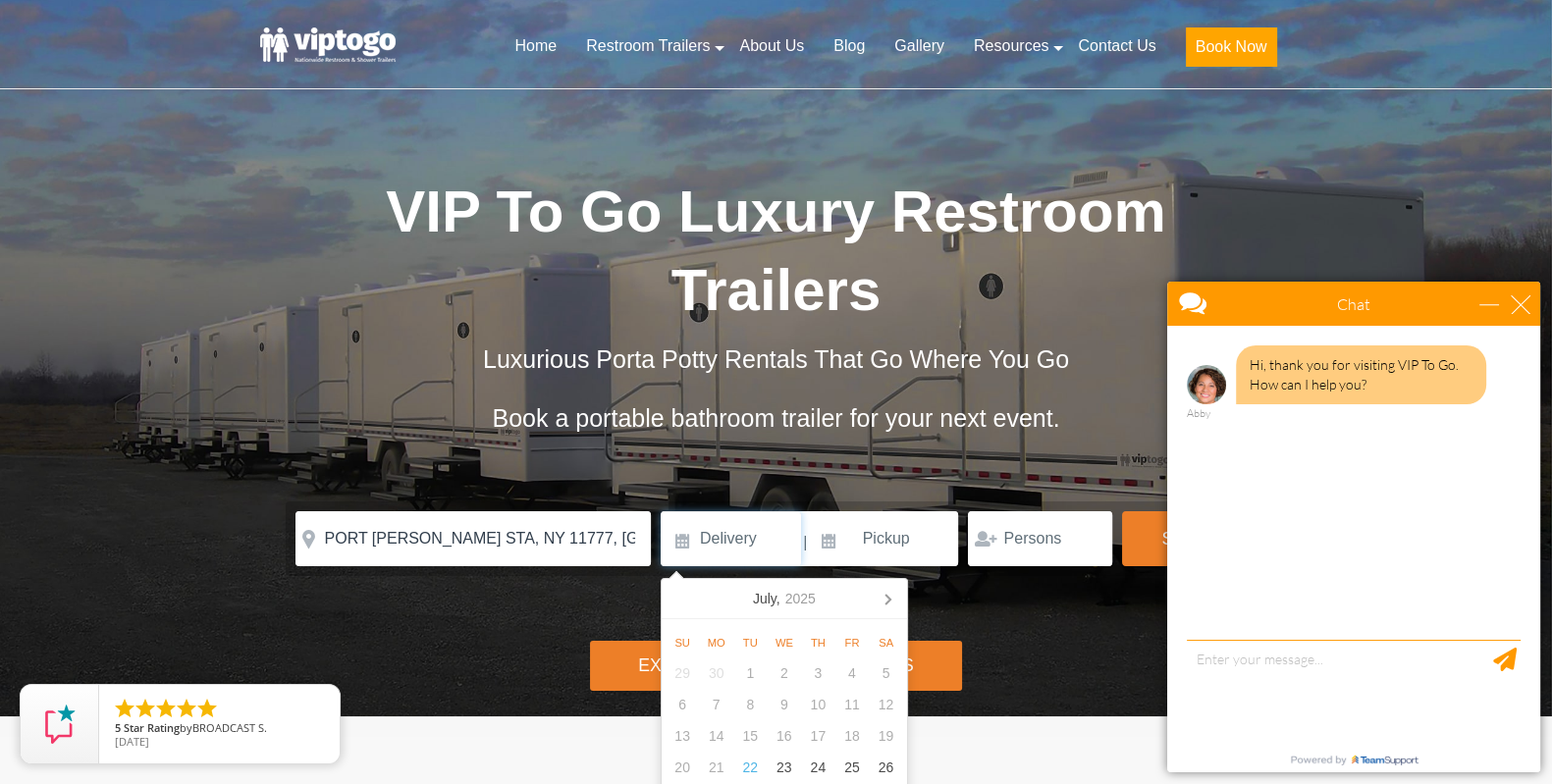 click at bounding box center [730, 539] 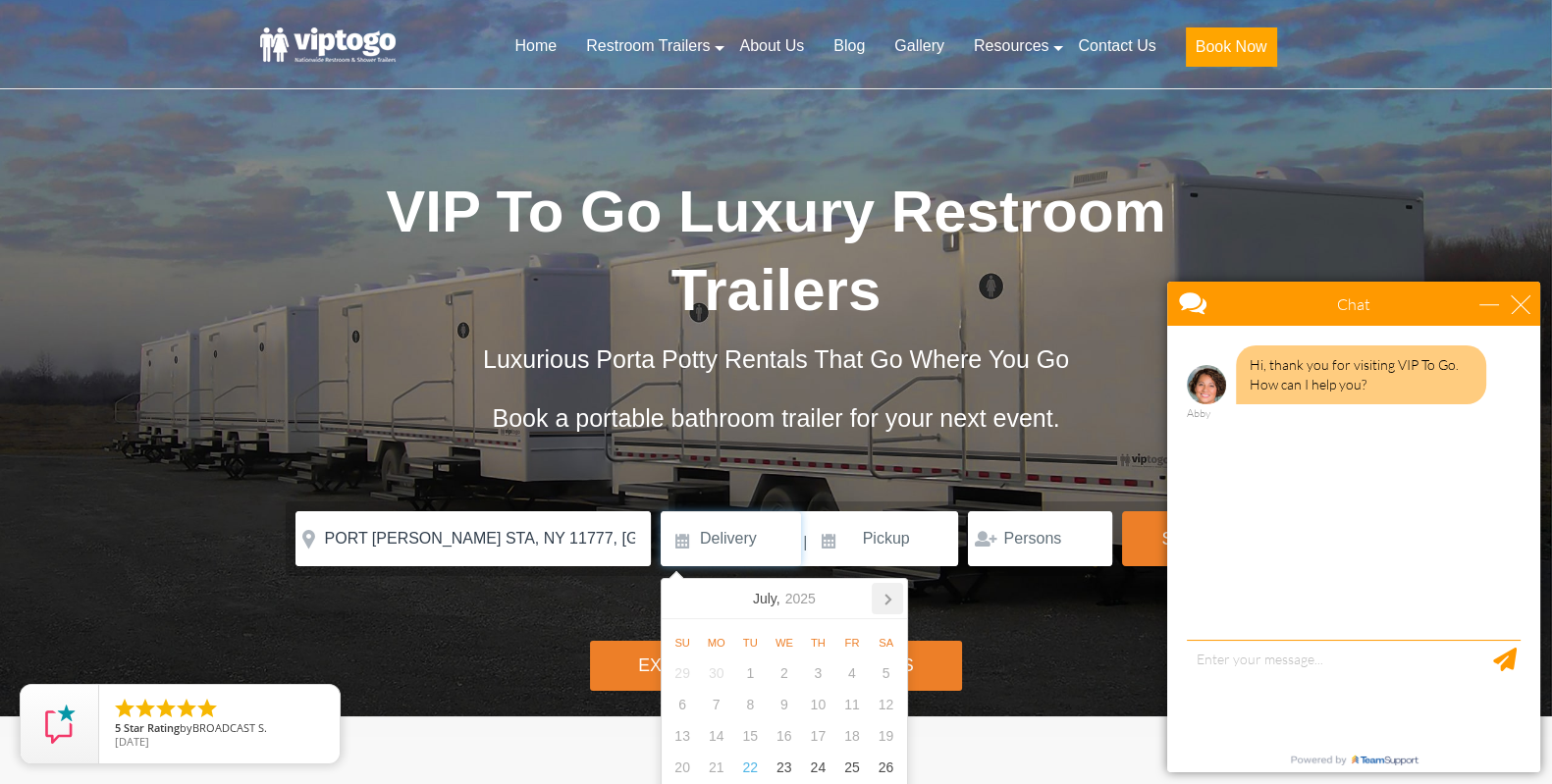 click 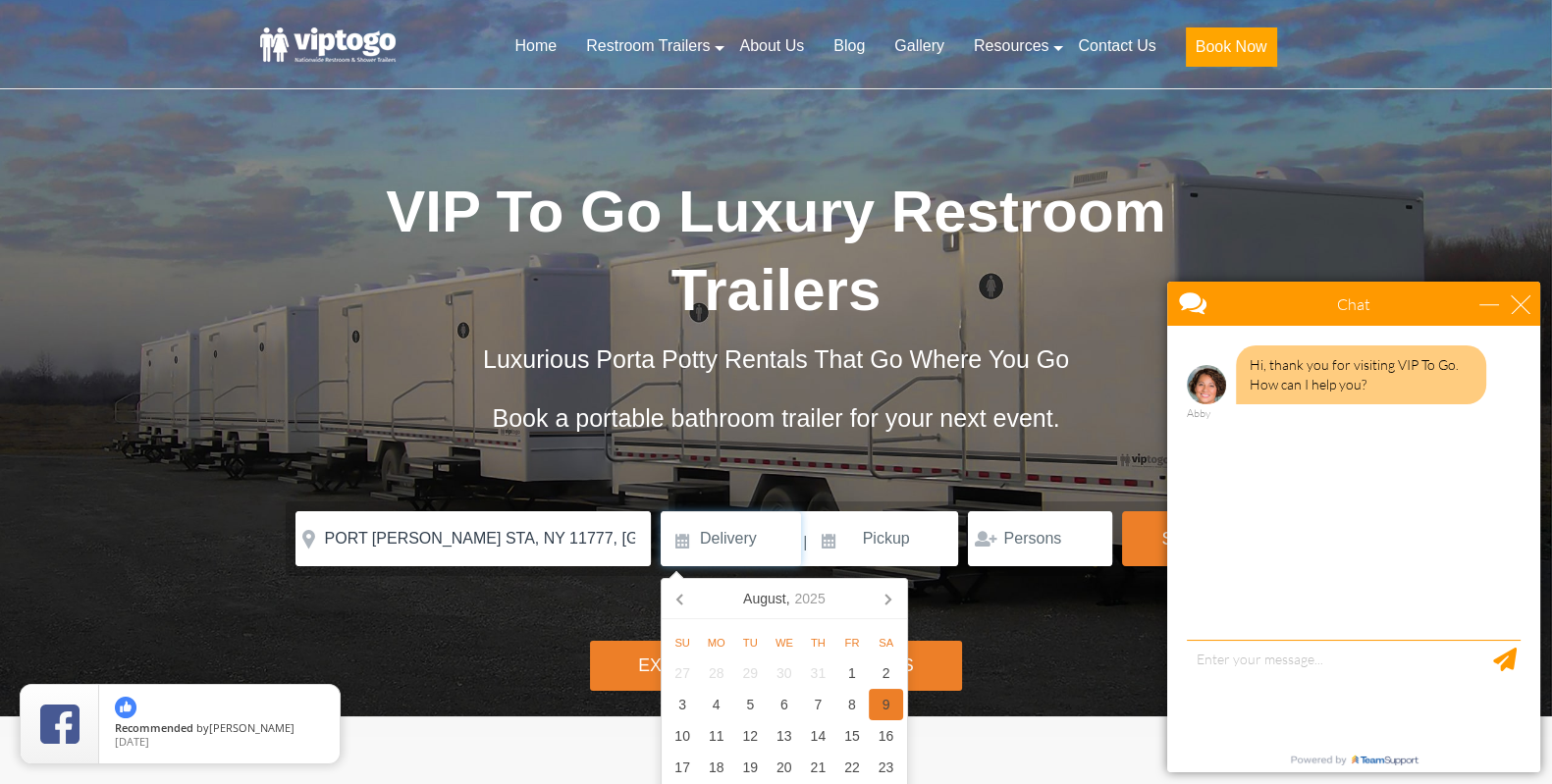 click on "9" at bounding box center [885, 705] 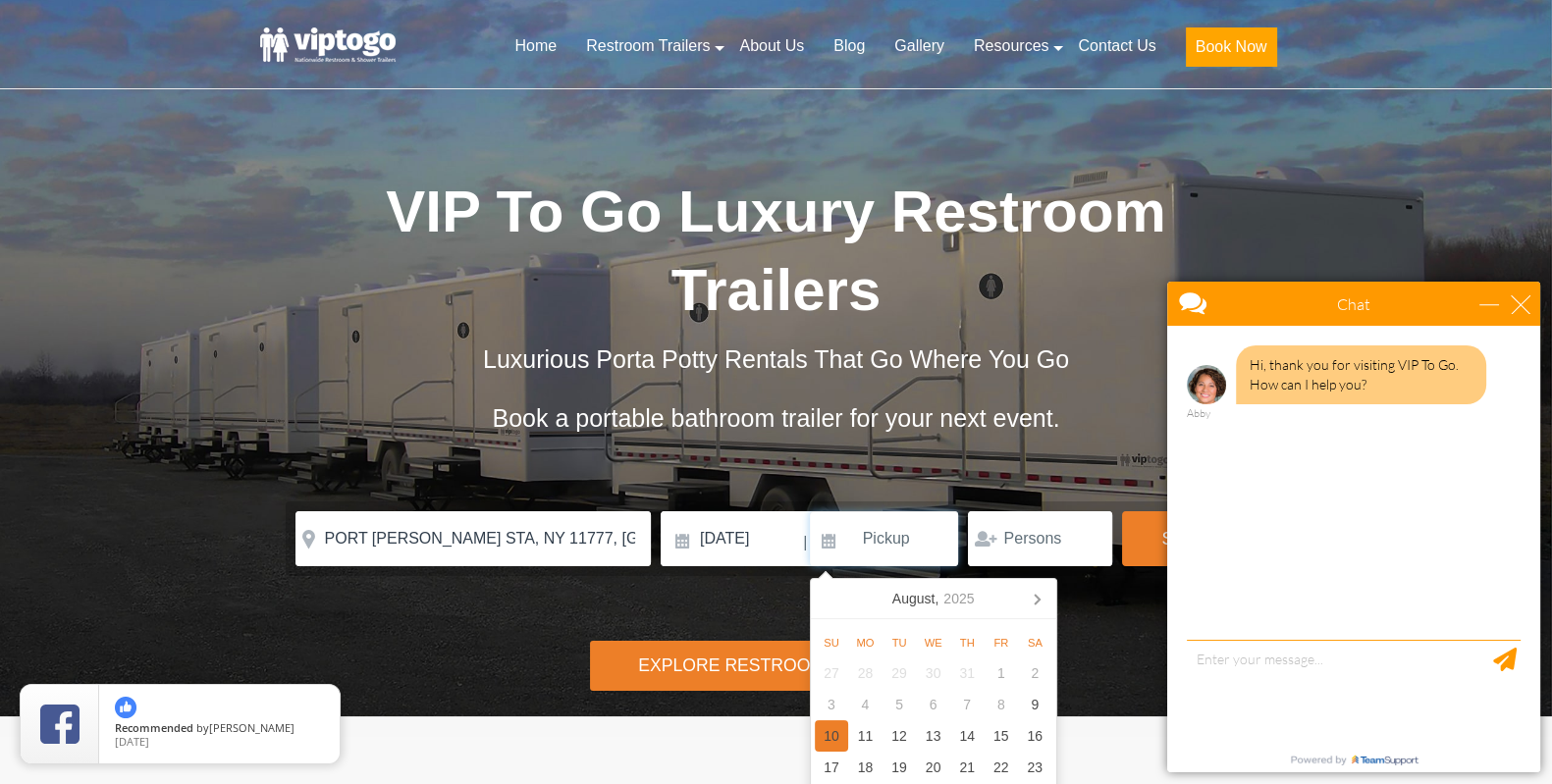 click on "10" at bounding box center [831, 736] 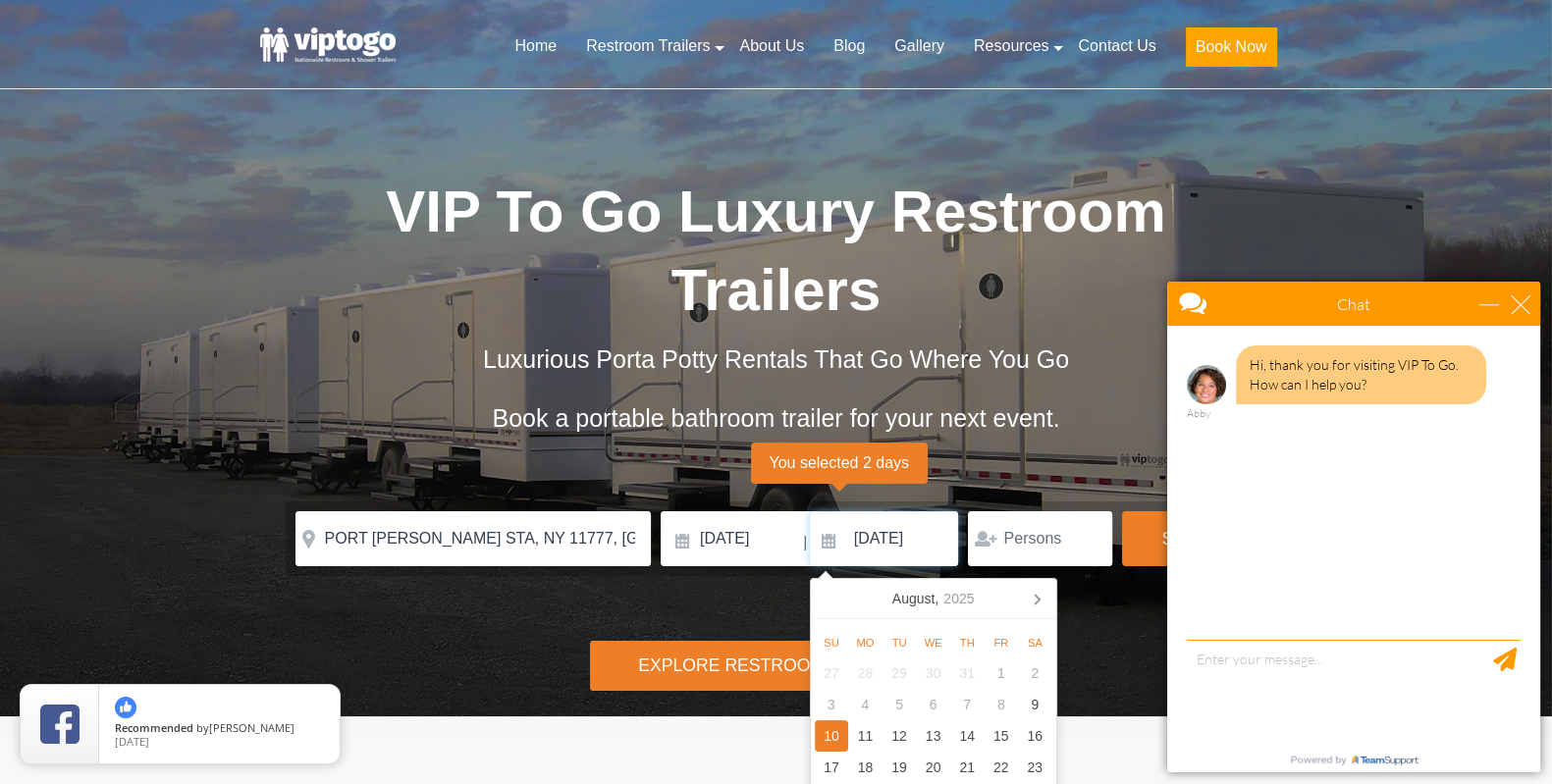 click on "08/10/2025" at bounding box center [884, 539] 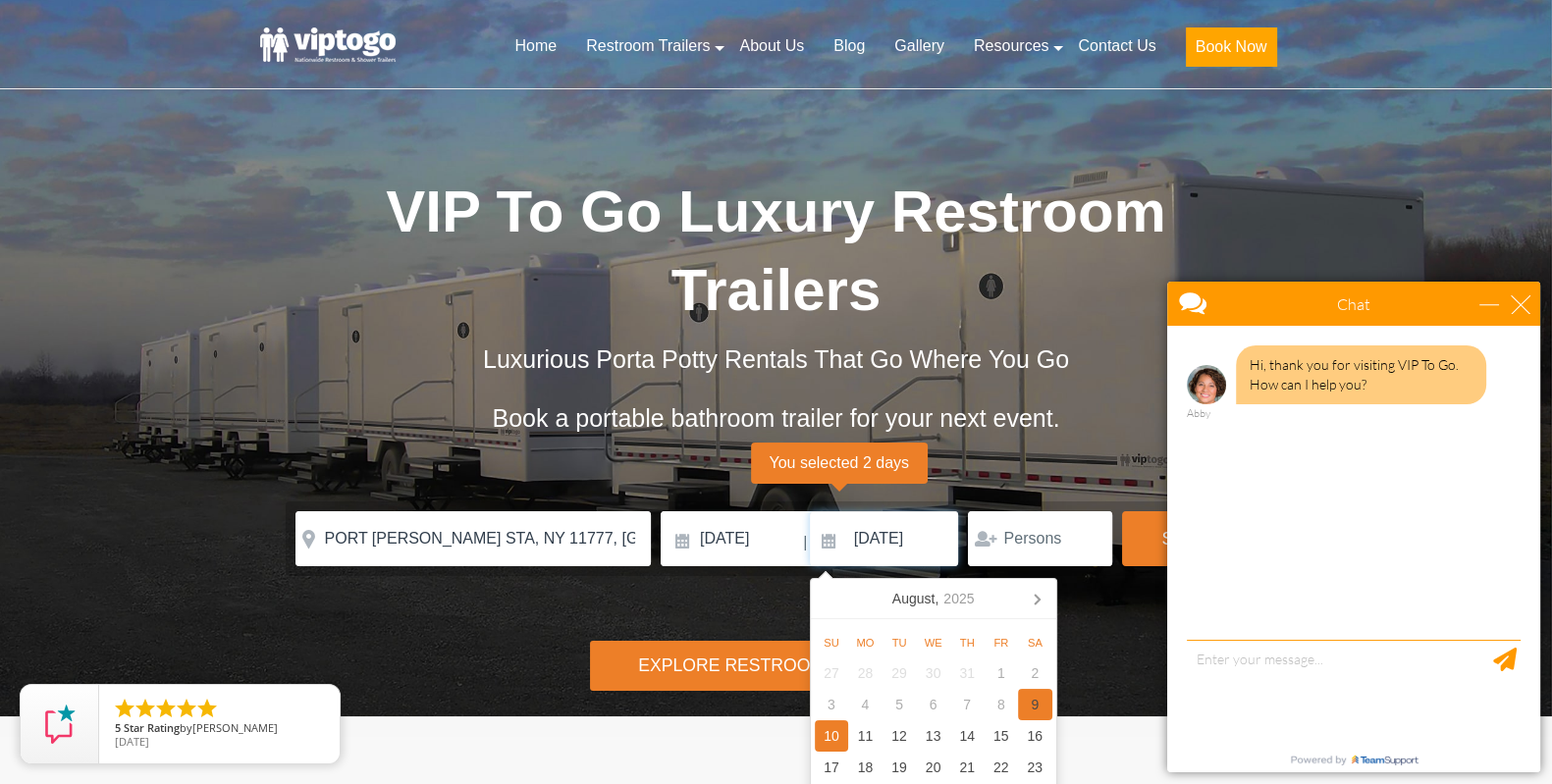 click on "9" at bounding box center (1035, 705) 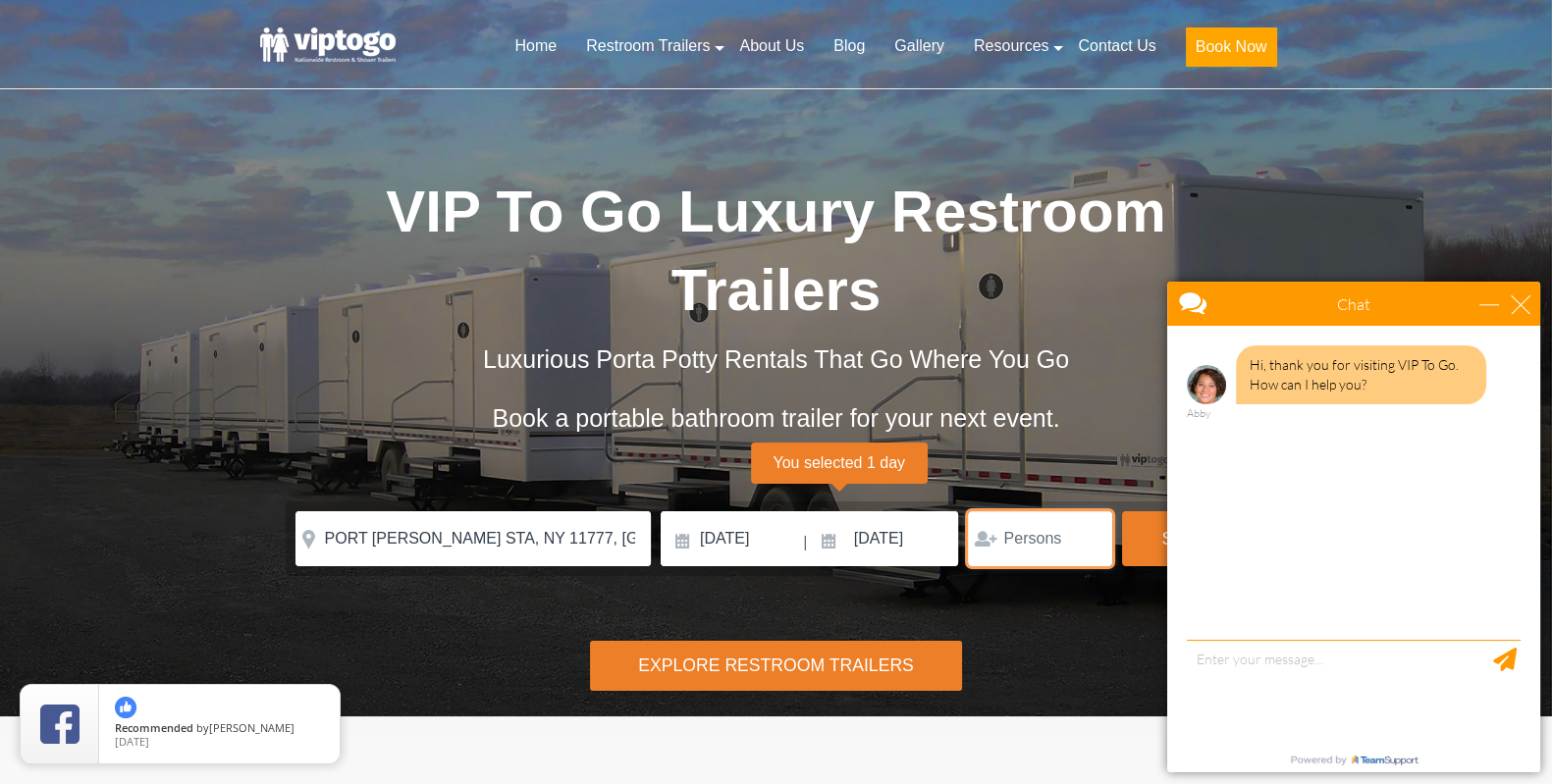 click at bounding box center (1040, 539) 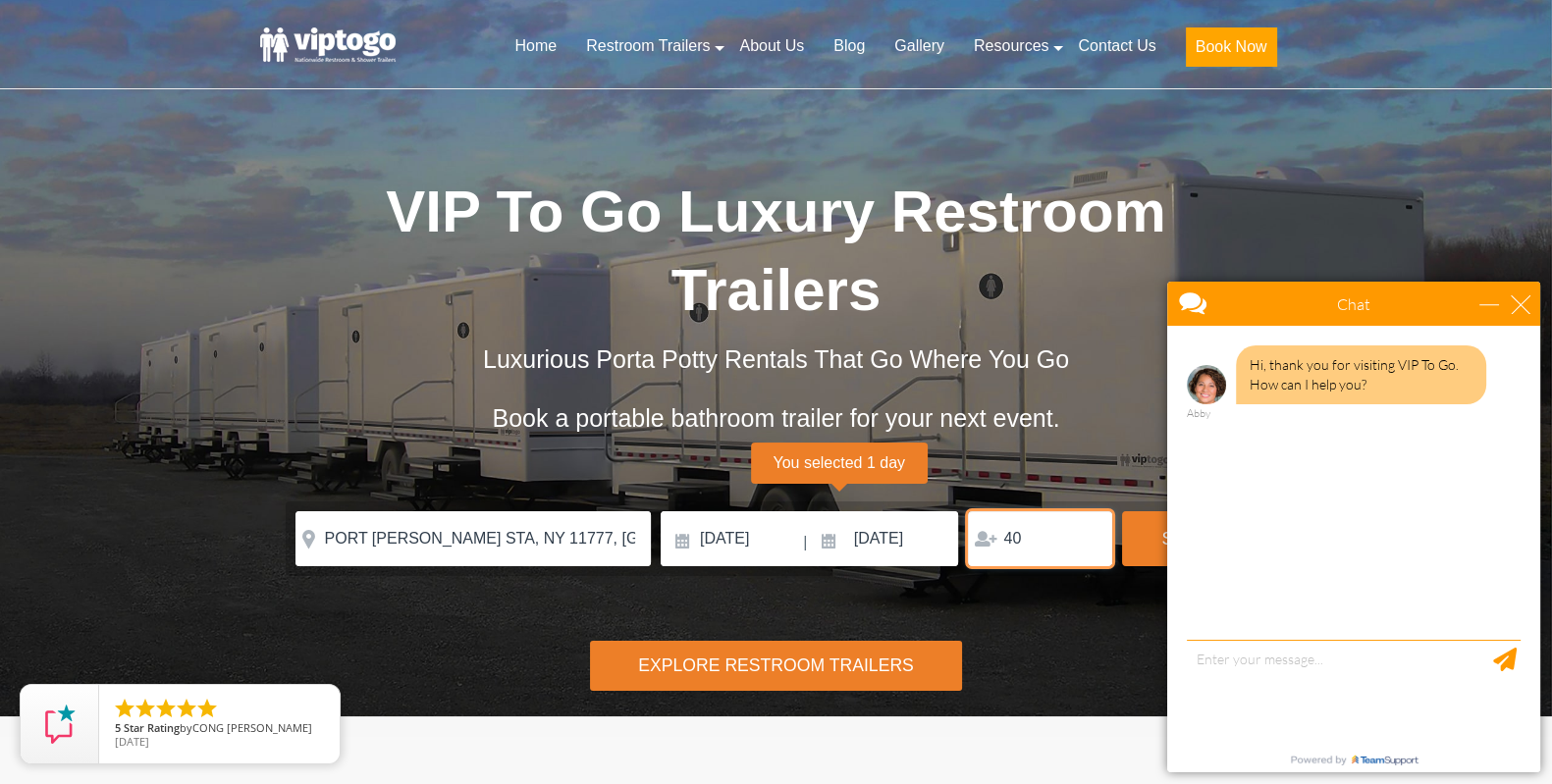 type on "40" 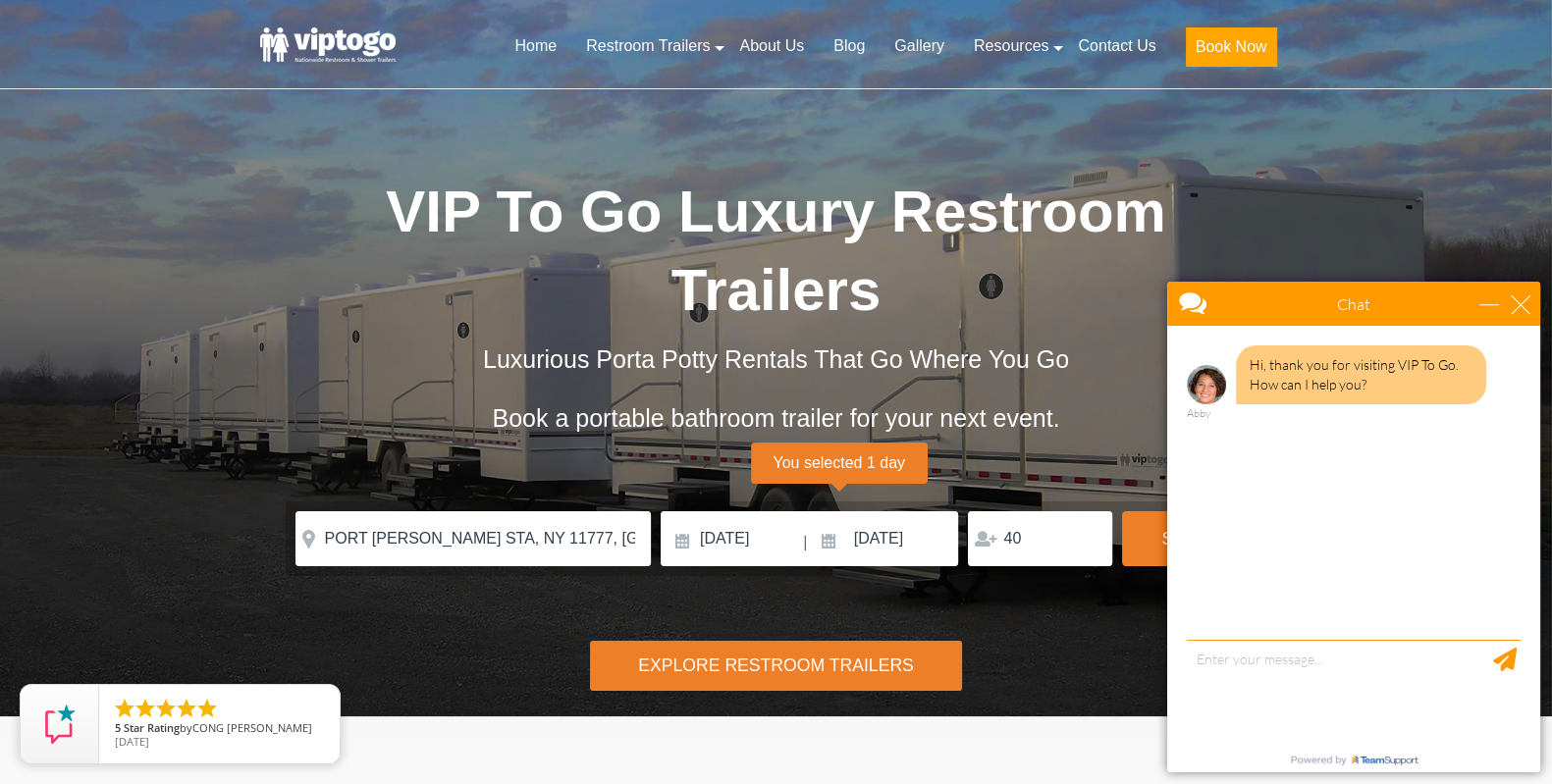 click on "VIP To Go Luxury Restroom Trailers
Luxurious Porta Potty Rentals That Go Where You Go
Book a portable bathroom trailer for your next event." at bounding box center [776, 337] 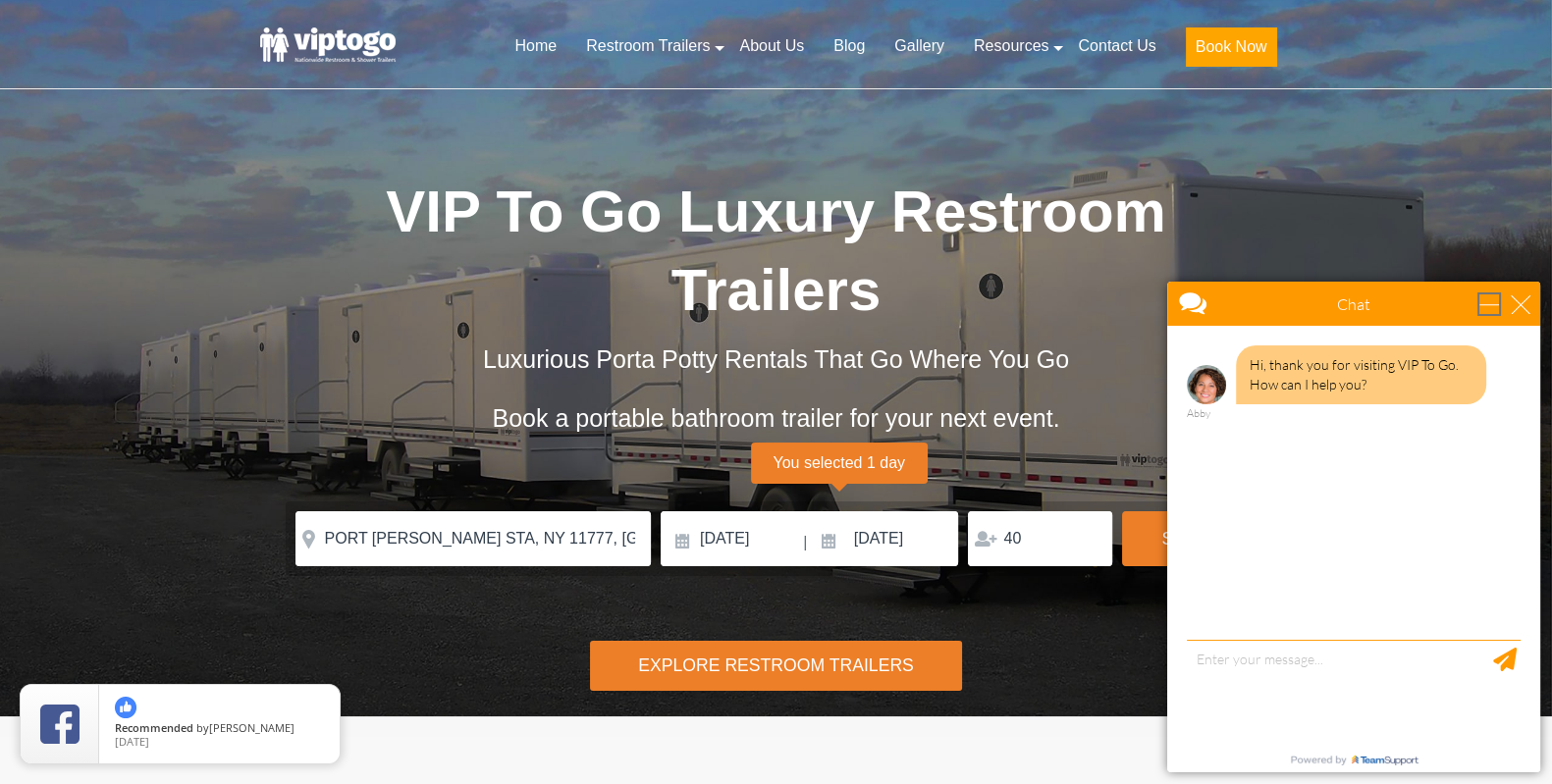 click at bounding box center [1489, 304] 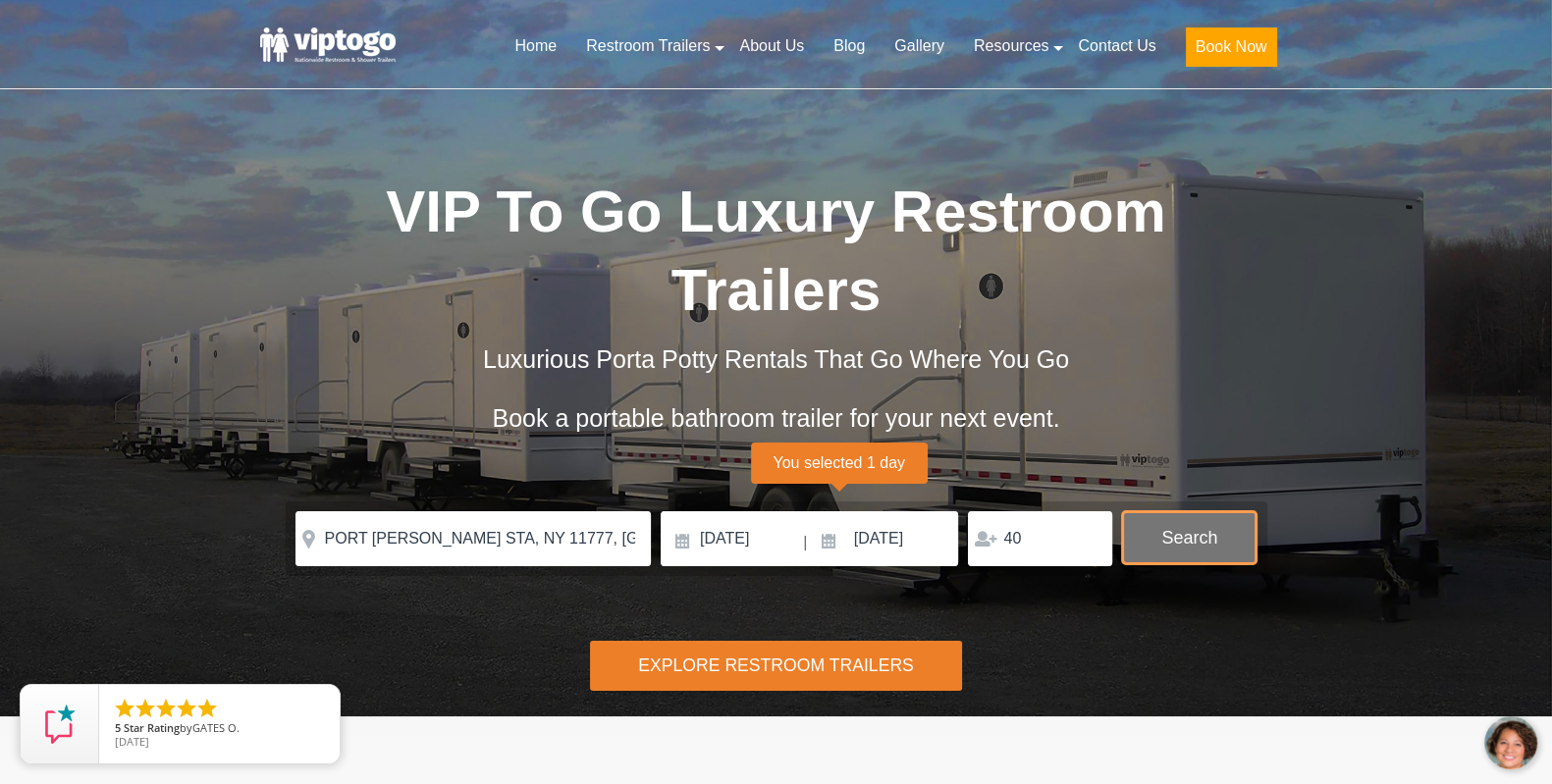 click on "Search" at bounding box center (1189, 538) 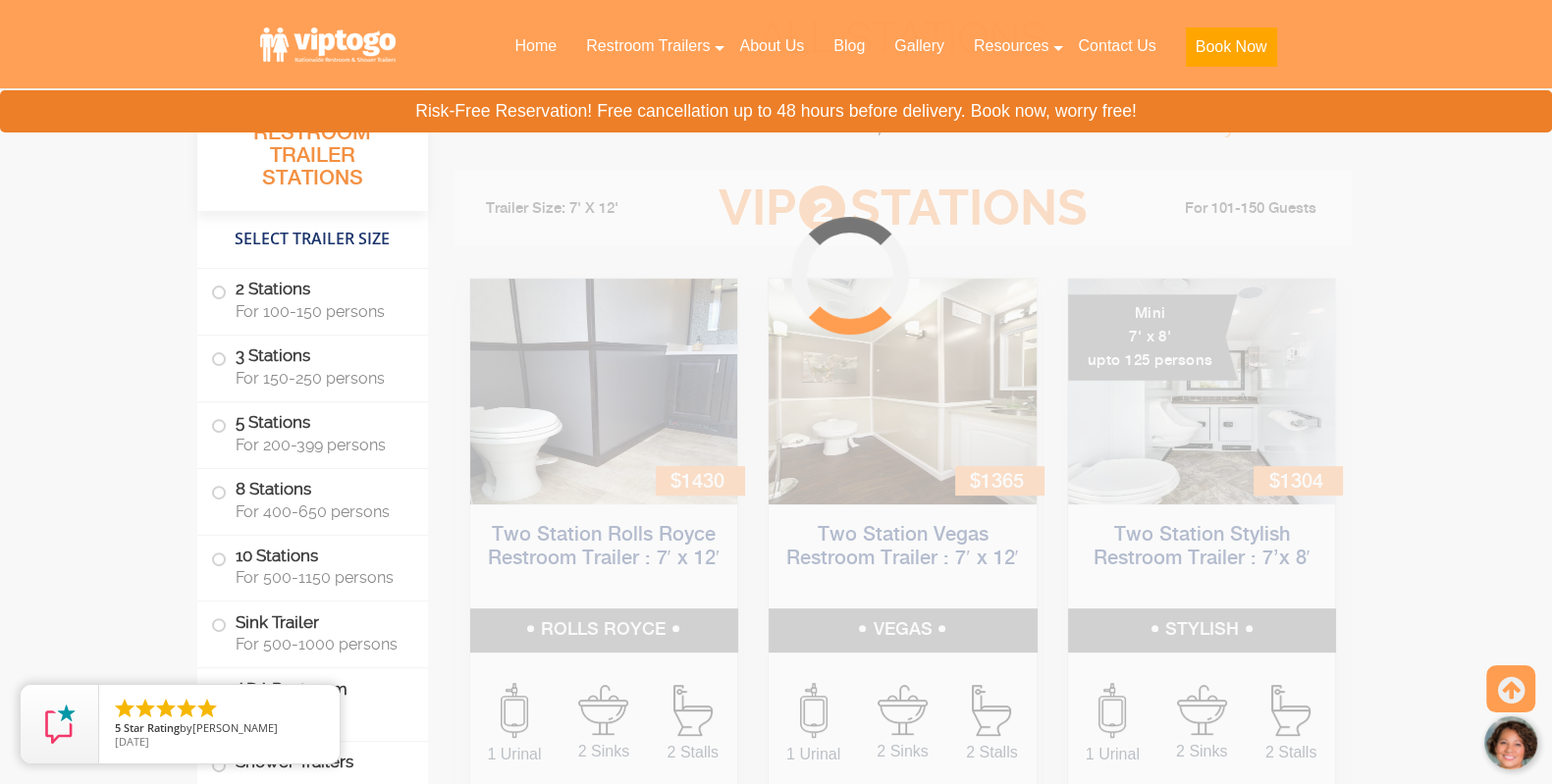scroll, scrollTop: 794, scrollLeft: 0, axis: vertical 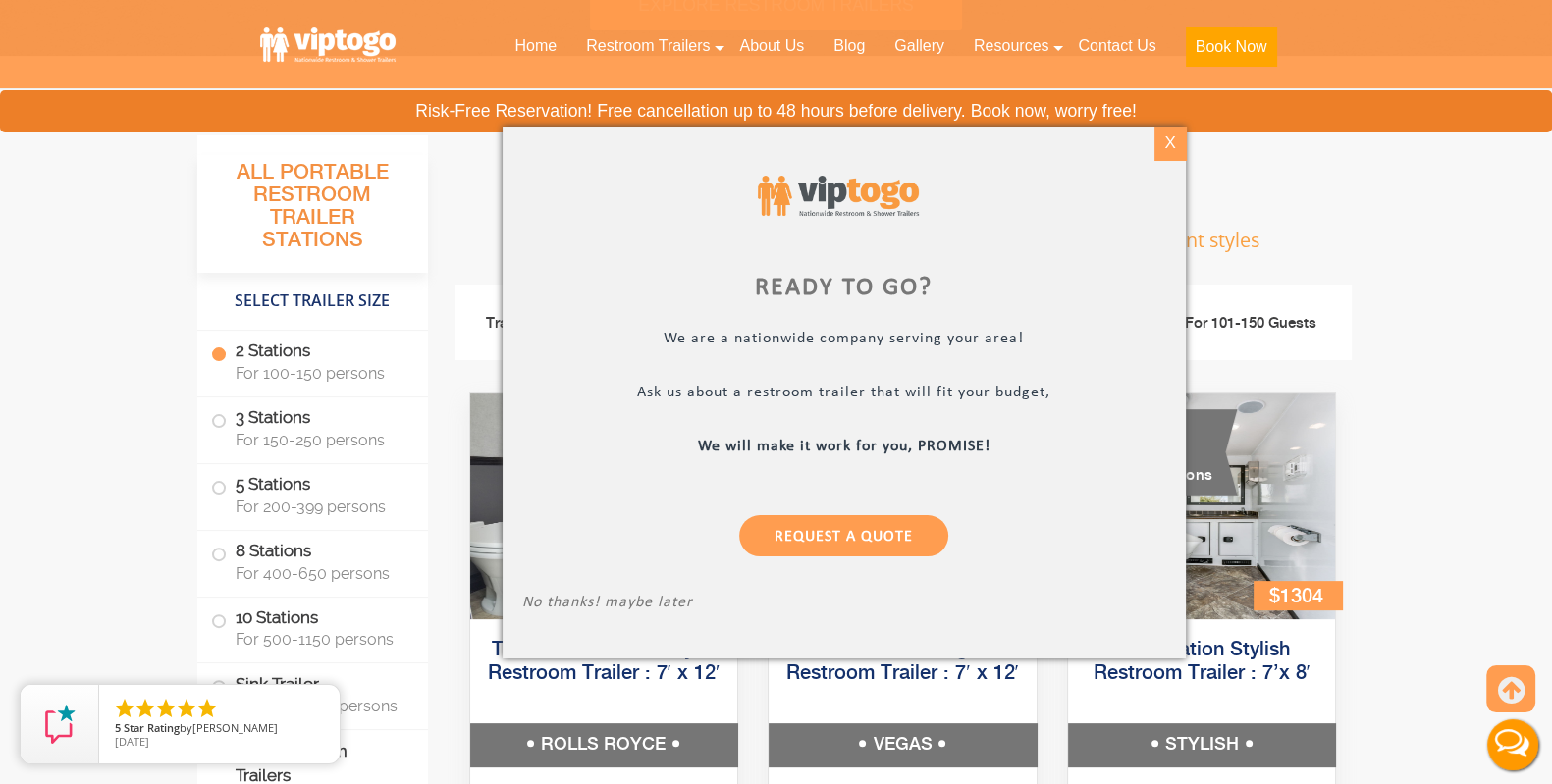 click on "X" at bounding box center [1170, 143] 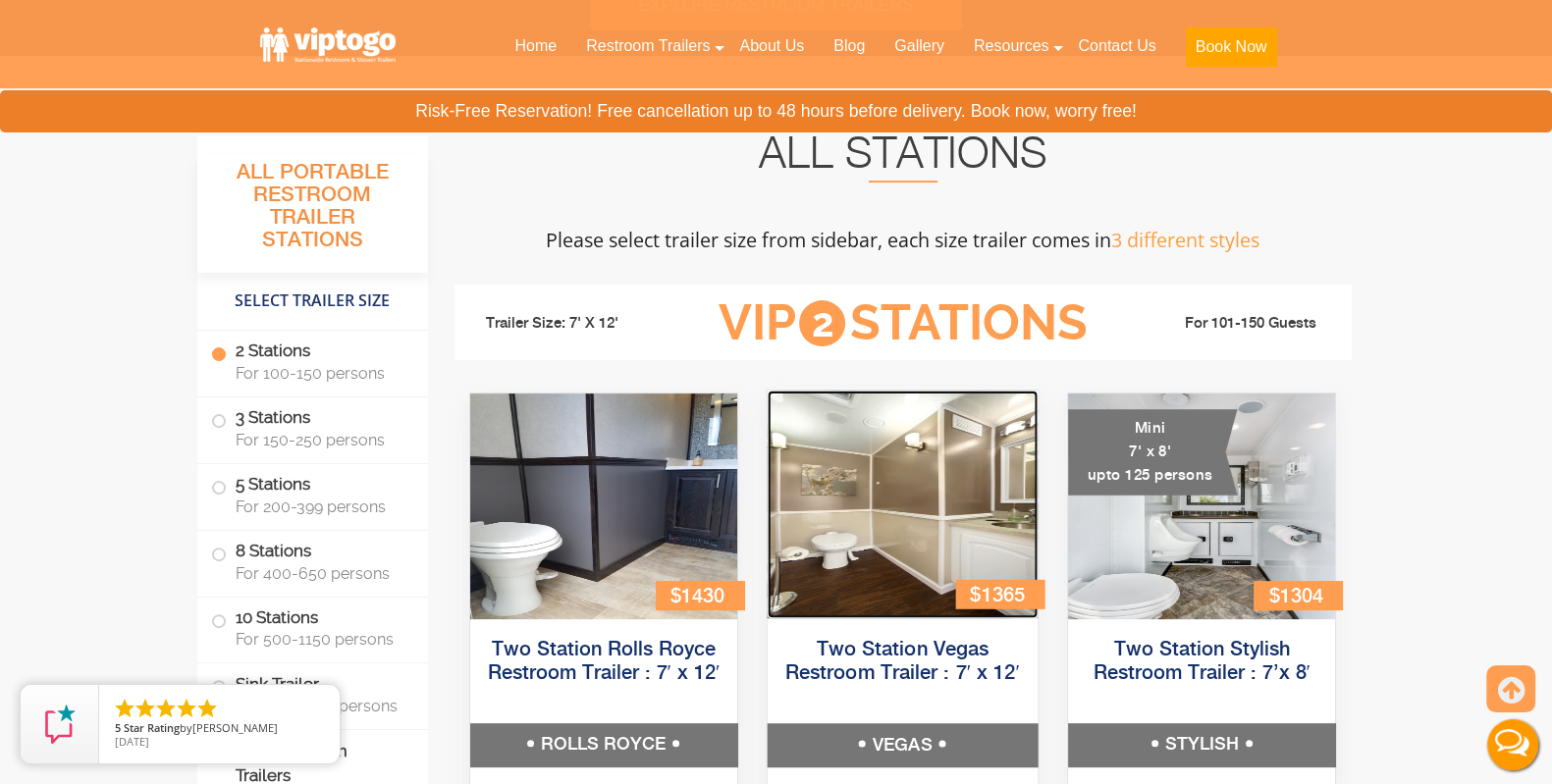 click at bounding box center [902, 504] 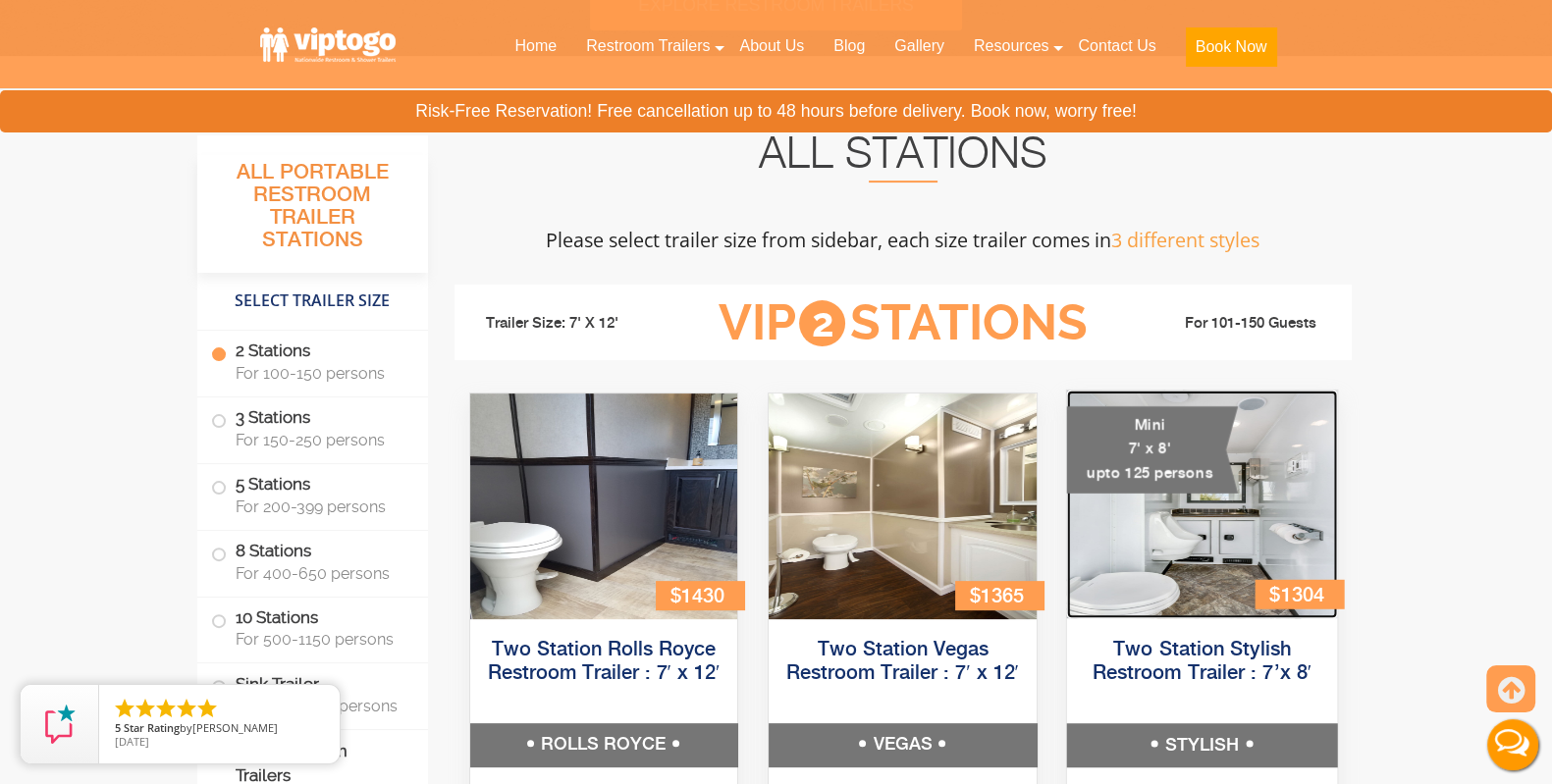 click at bounding box center (1201, 504) 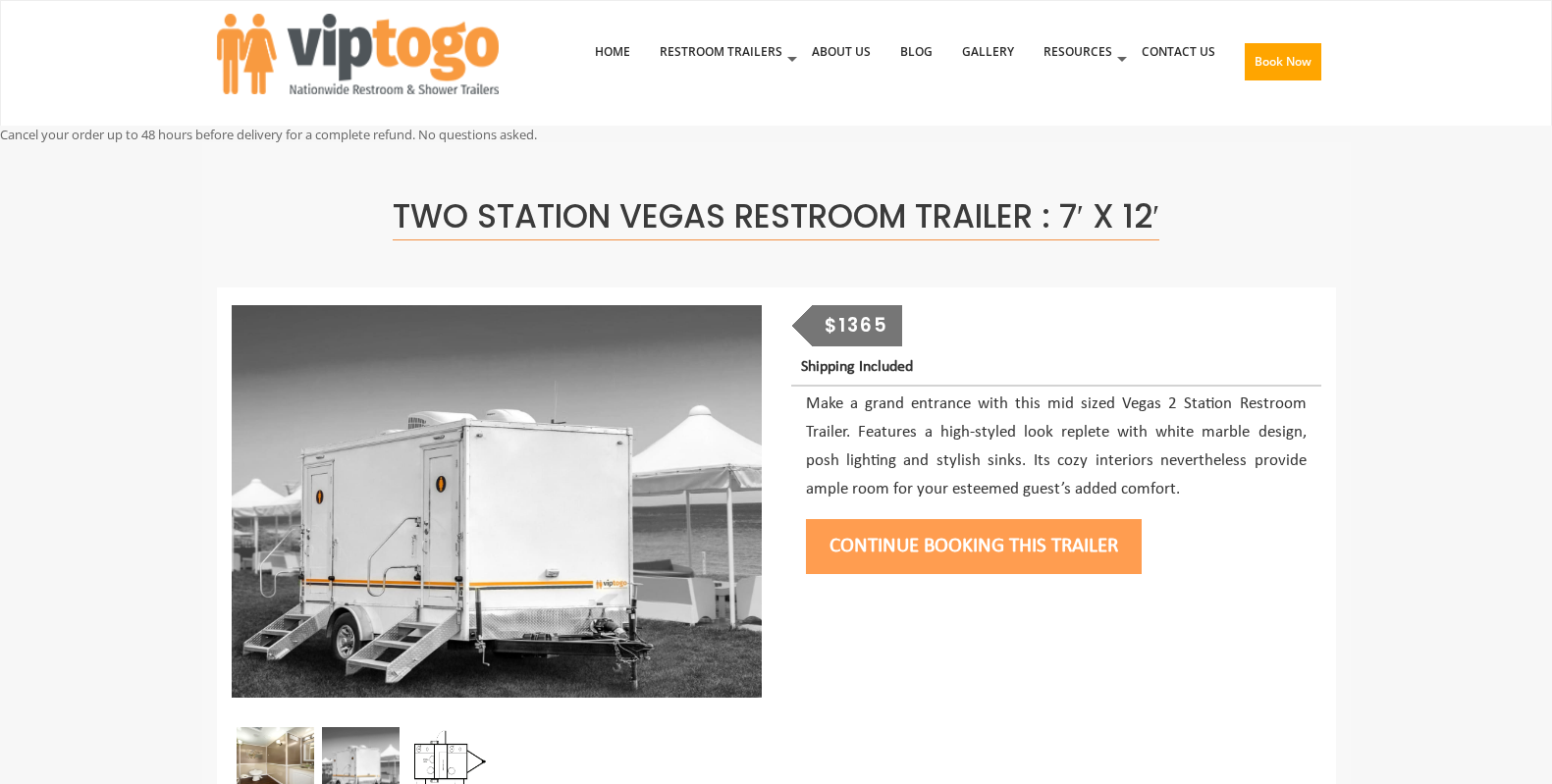 scroll, scrollTop: 0, scrollLeft: 0, axis: both 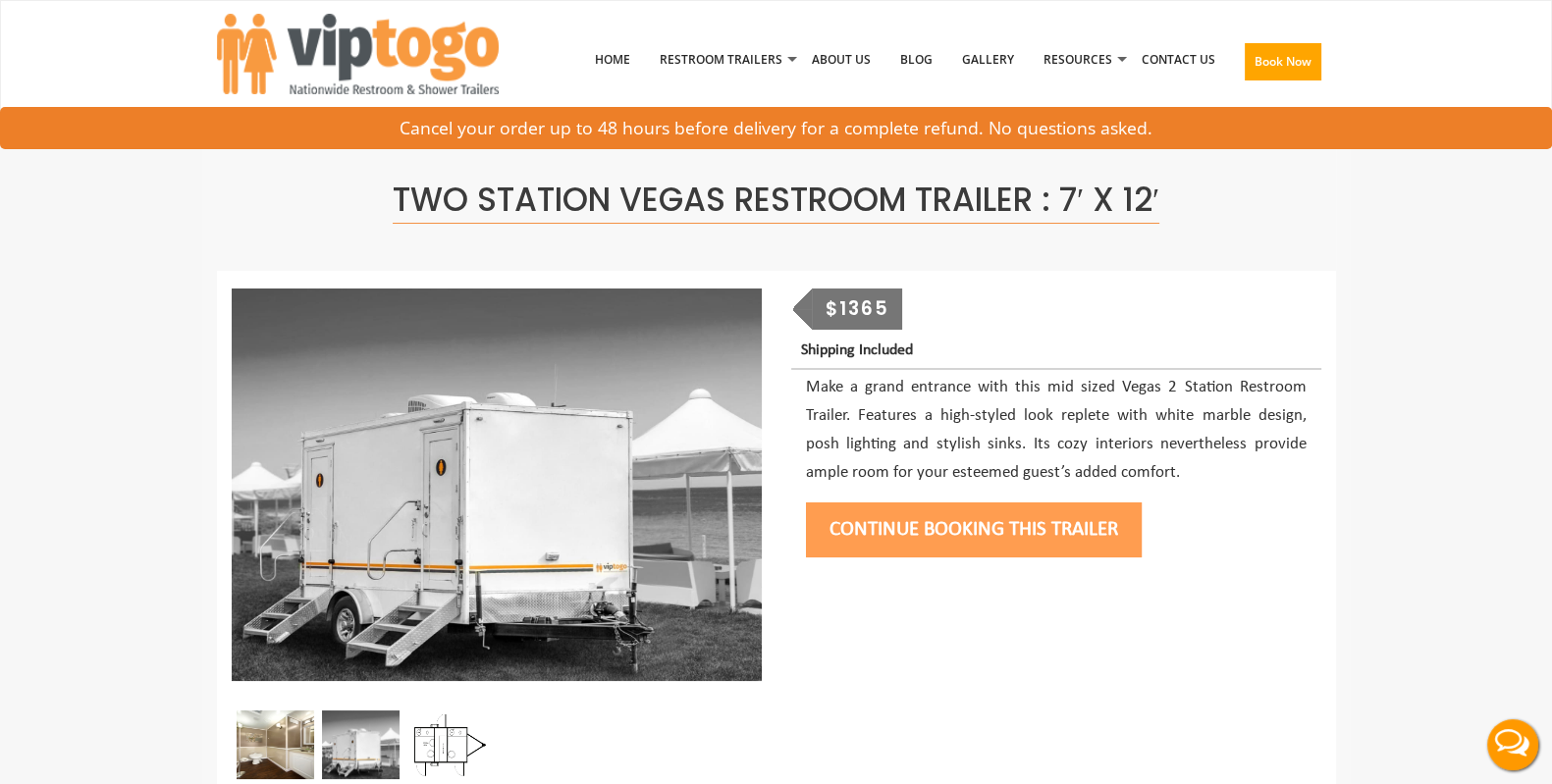 click at bounding box center [275, 745] 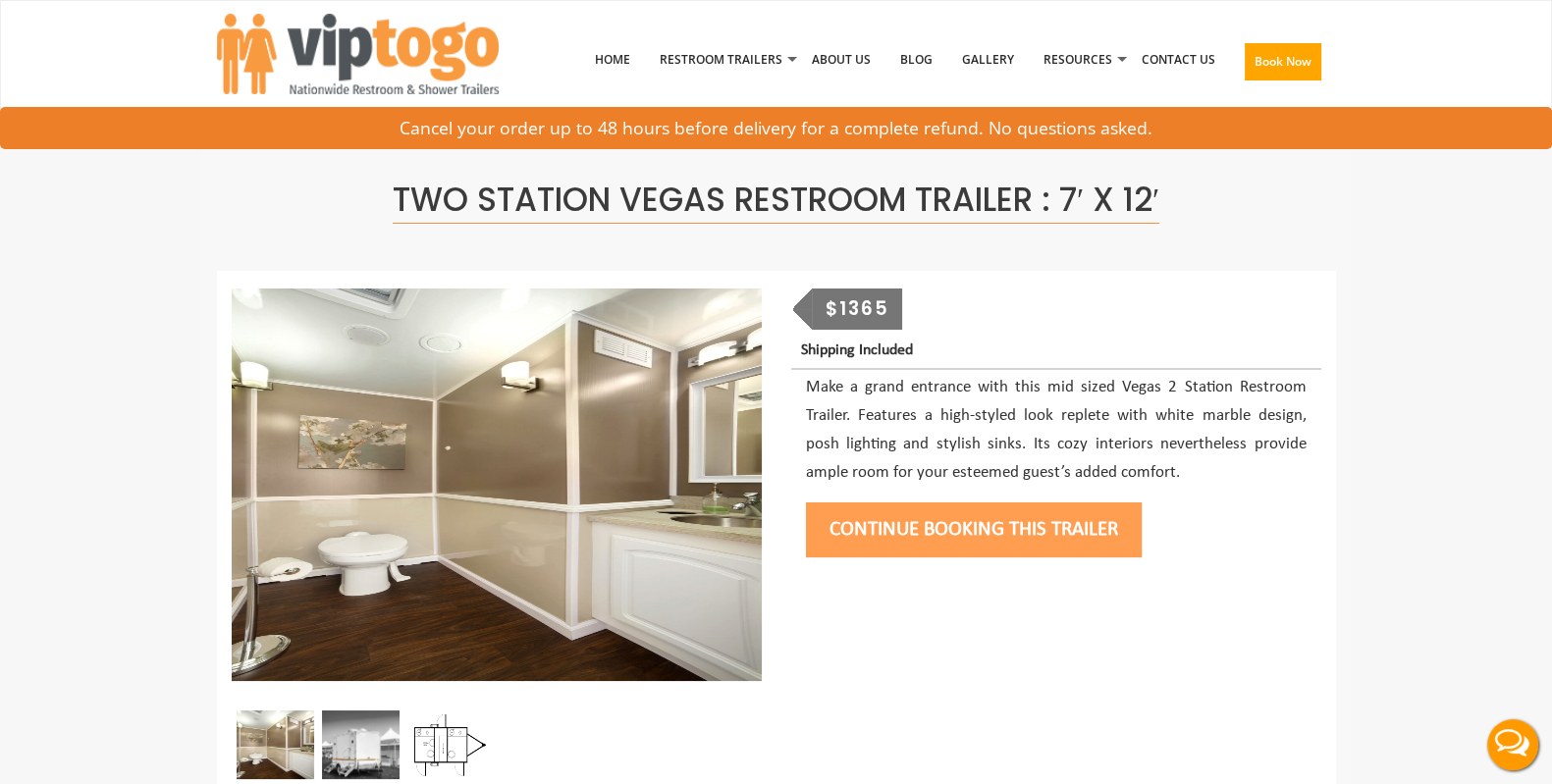 click at bounding box center [447, 745] 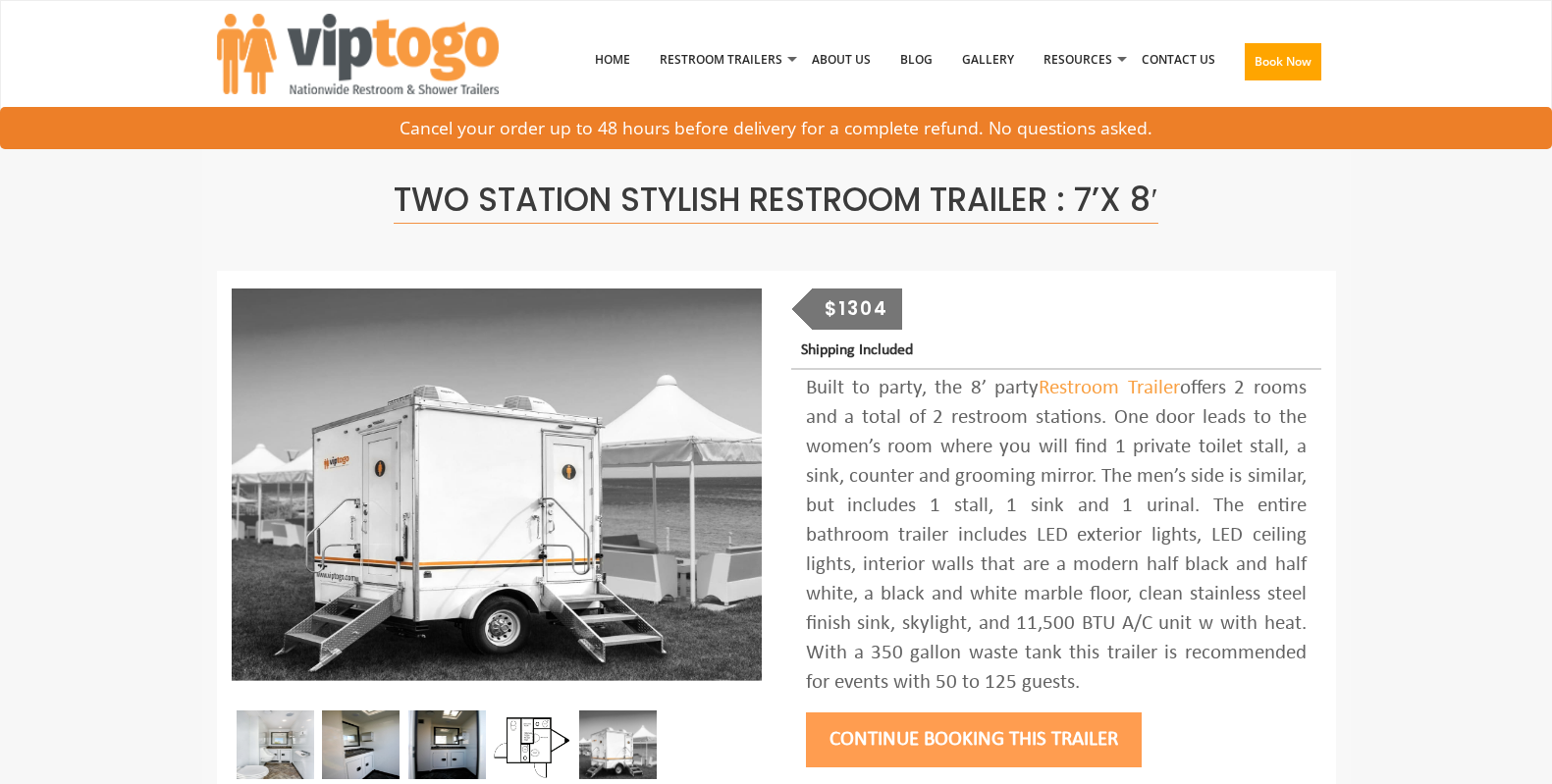 scroll, scrollTop: 0, scrollLeft: 0, axis: both 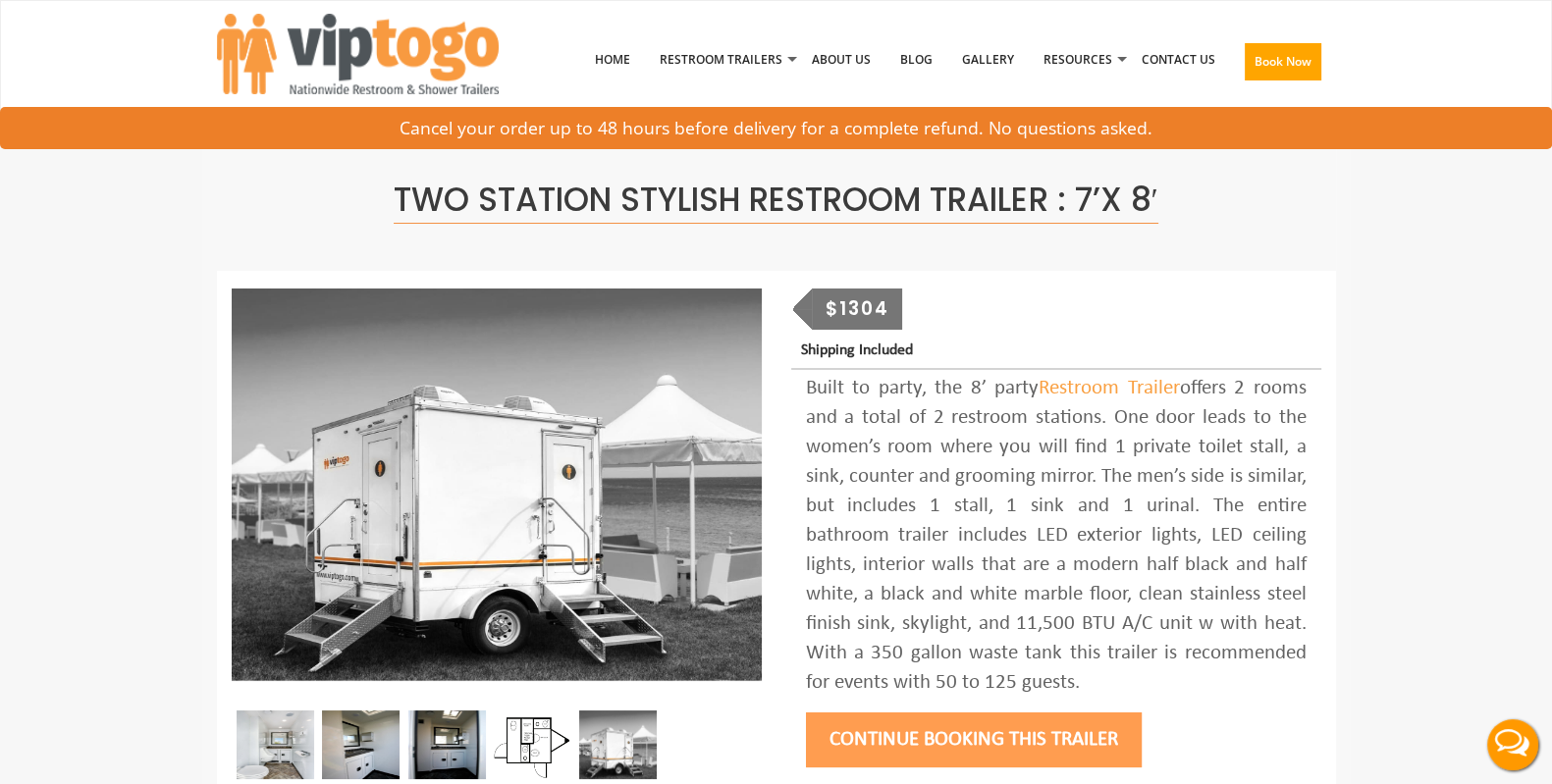 click at bounding box center (275, 745) 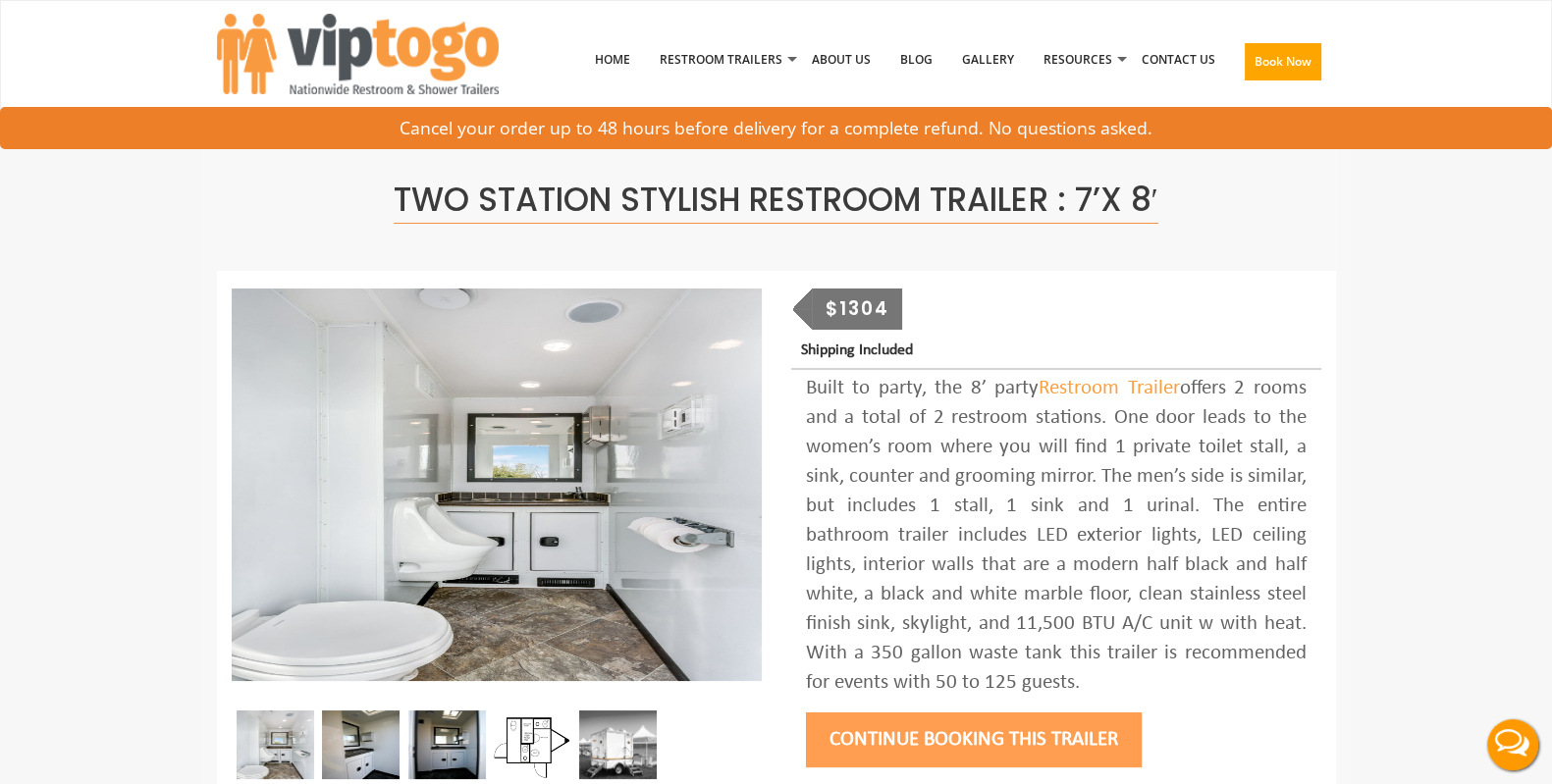 click at bounding box center (360, 745) 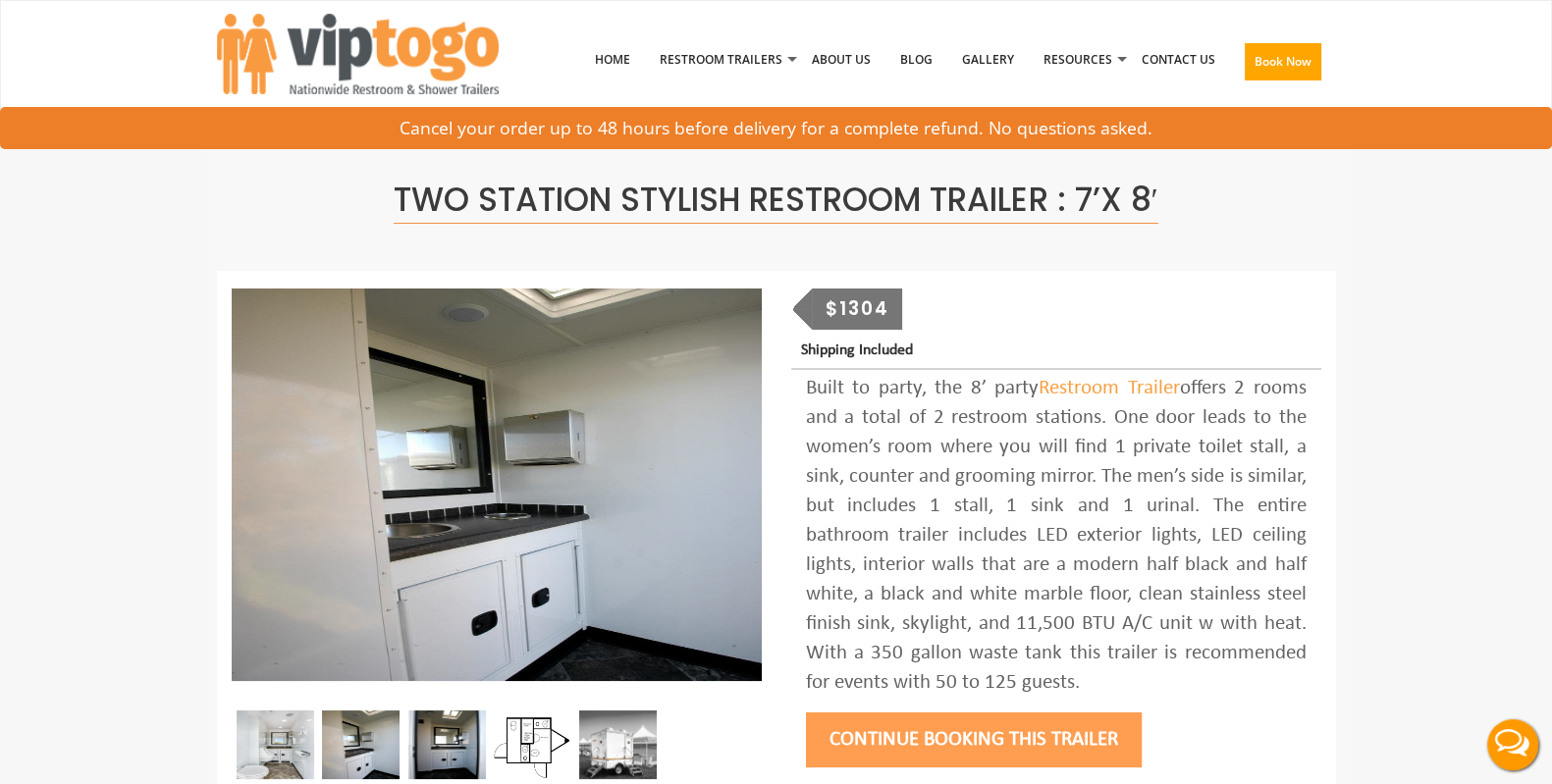 click at bounding box center [447, 745] 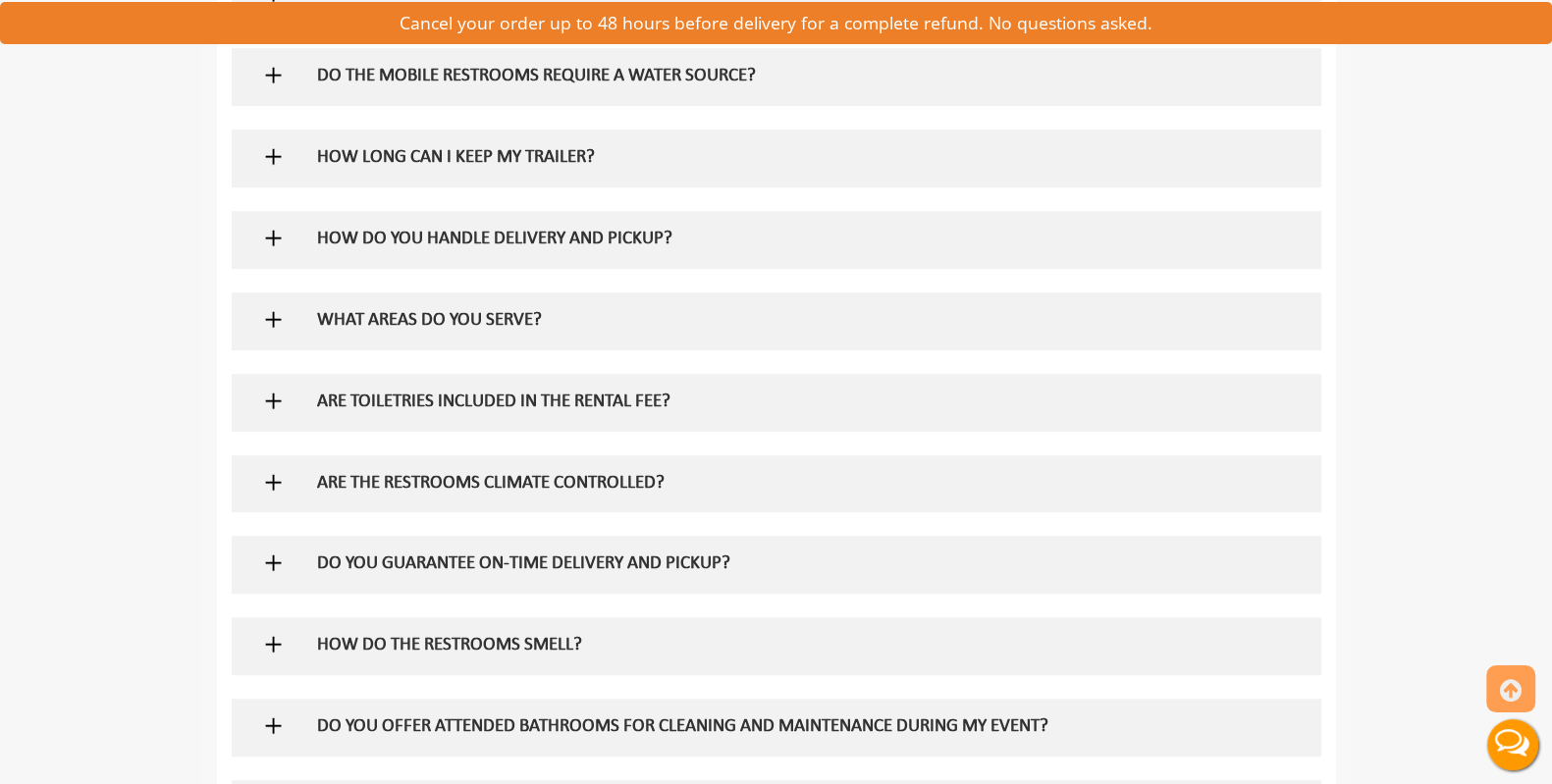 scroll, scrollTop: 1342, scrollLeft: 0, axis: vertical 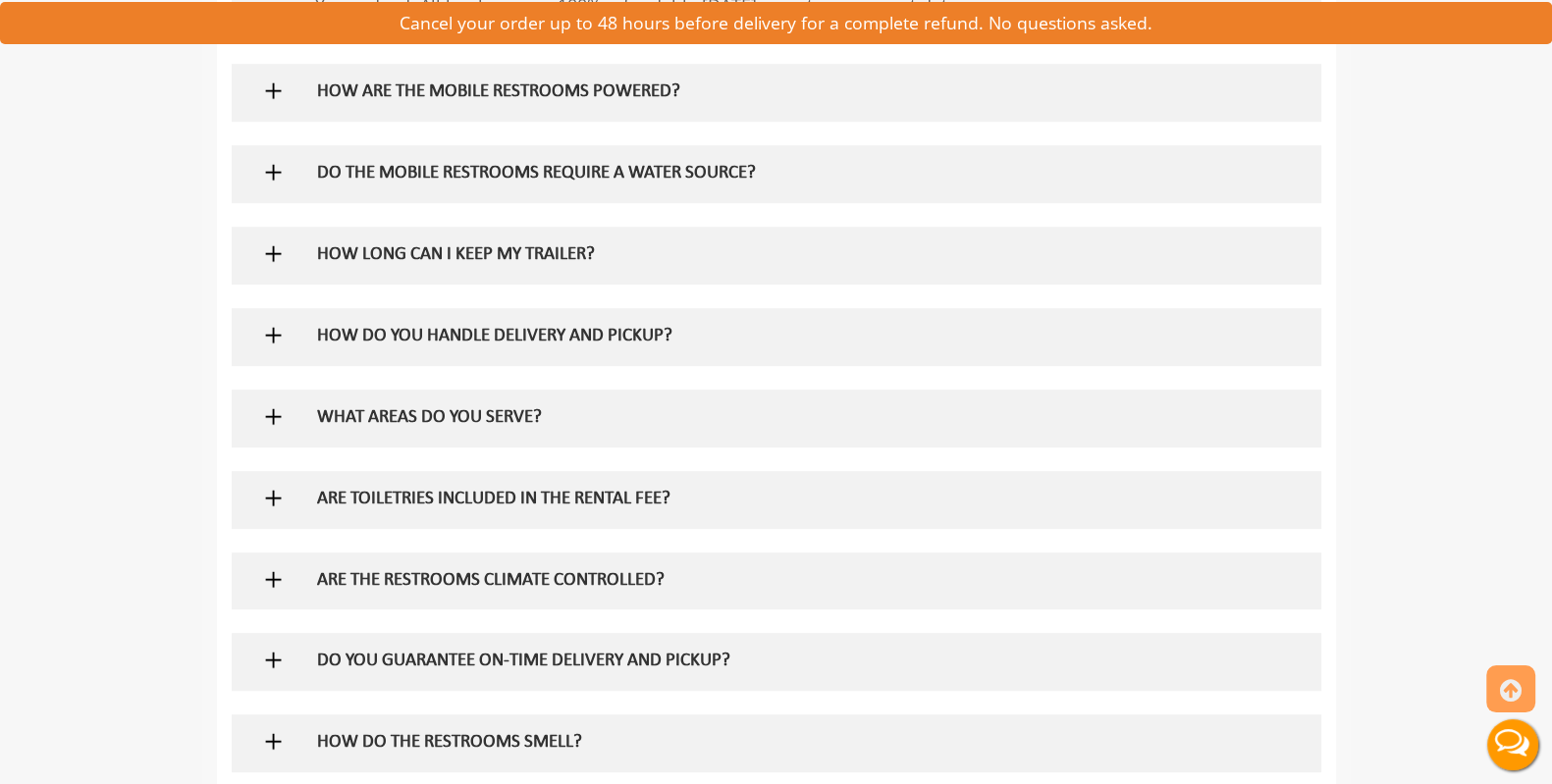 click on "DO THE MOBILE RESTROOMS REQUIRE A WATER SOURCE?" at bounding box center (744, 174) 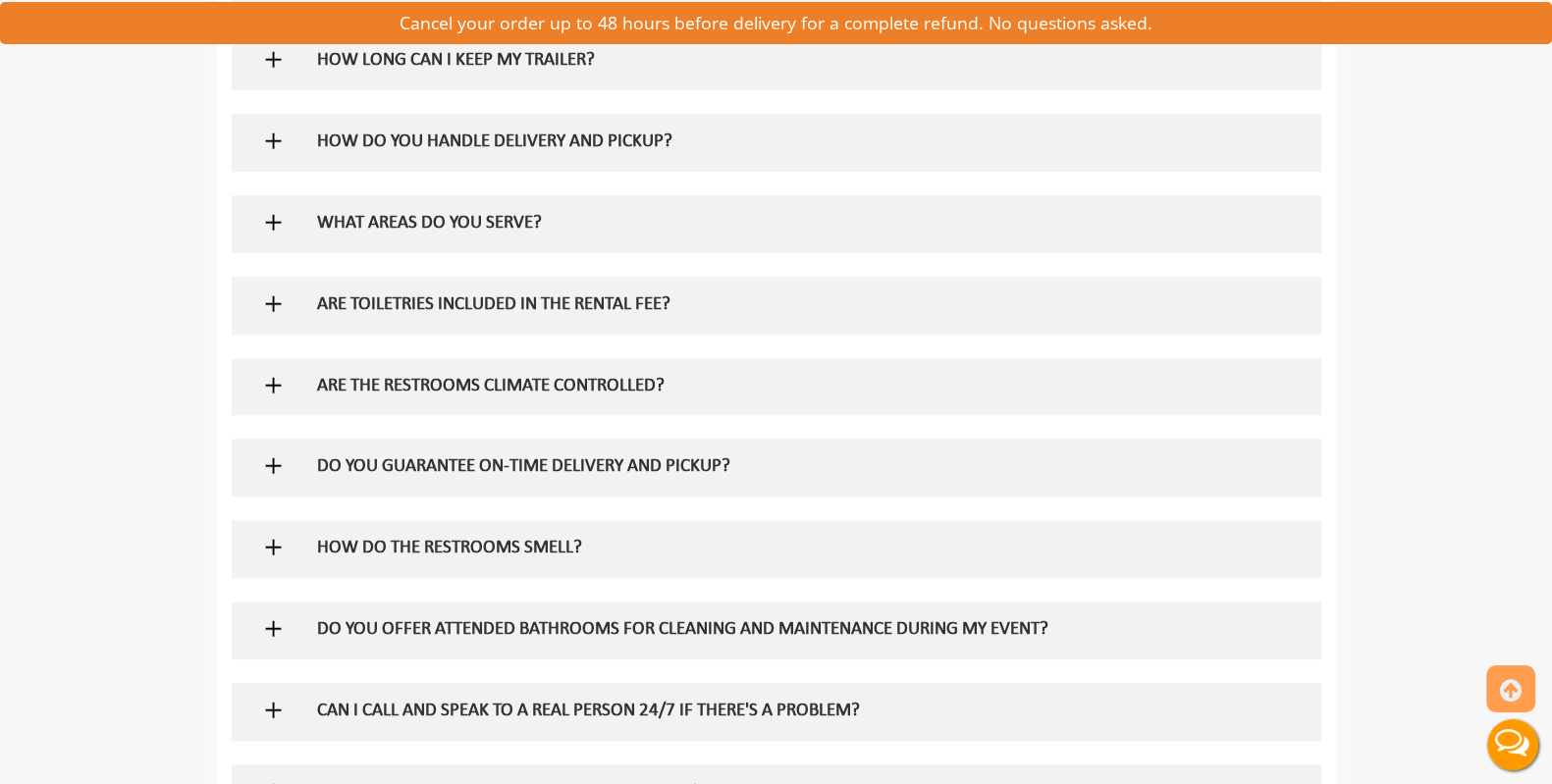 scroll, scrollTop: 1677, scrollLeft: 0, axis: vertical 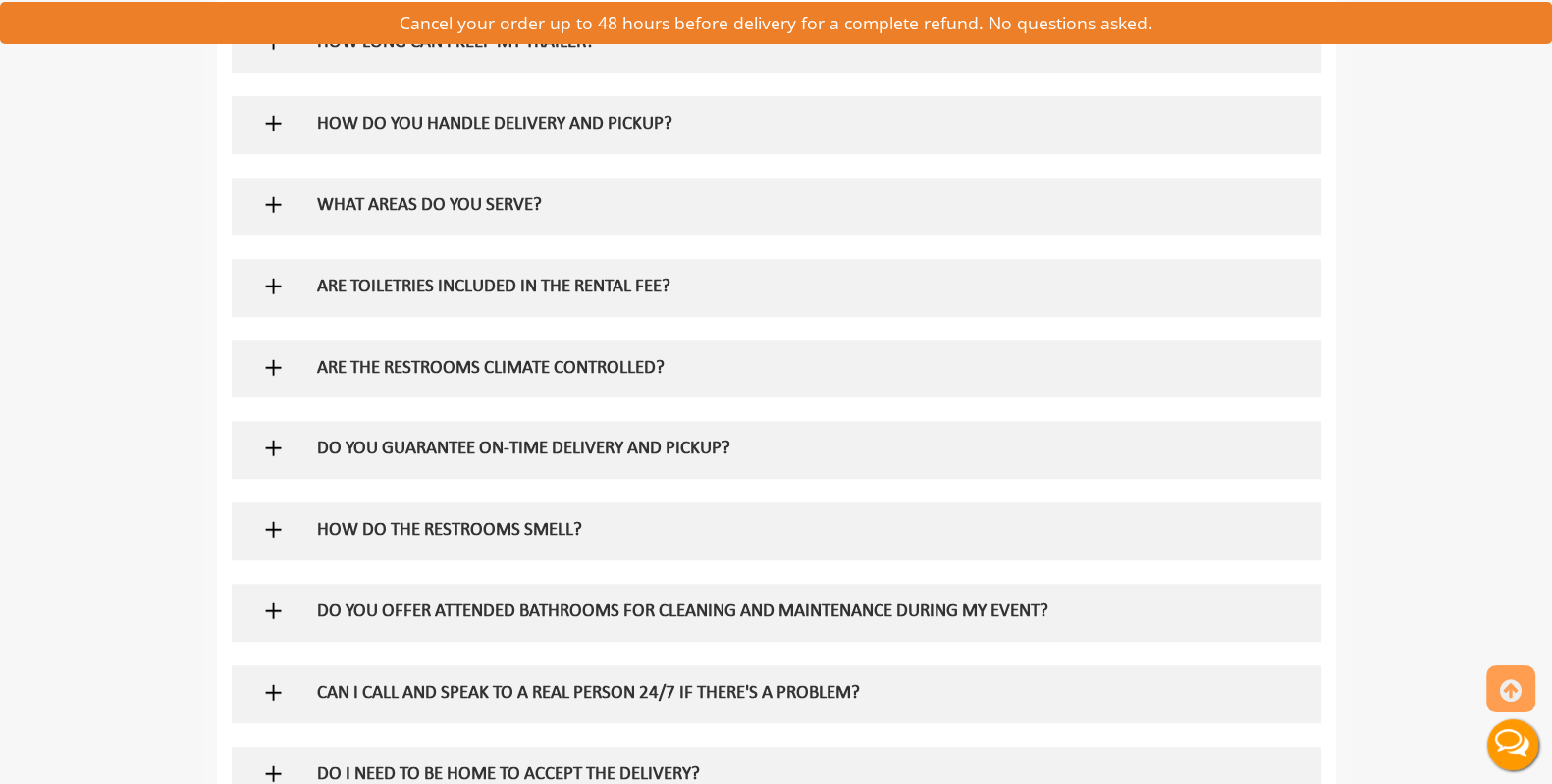 click on "HOW DO YOU HANDLE DELIVERY AND PICKUP?" at bounding box center (744, 125) 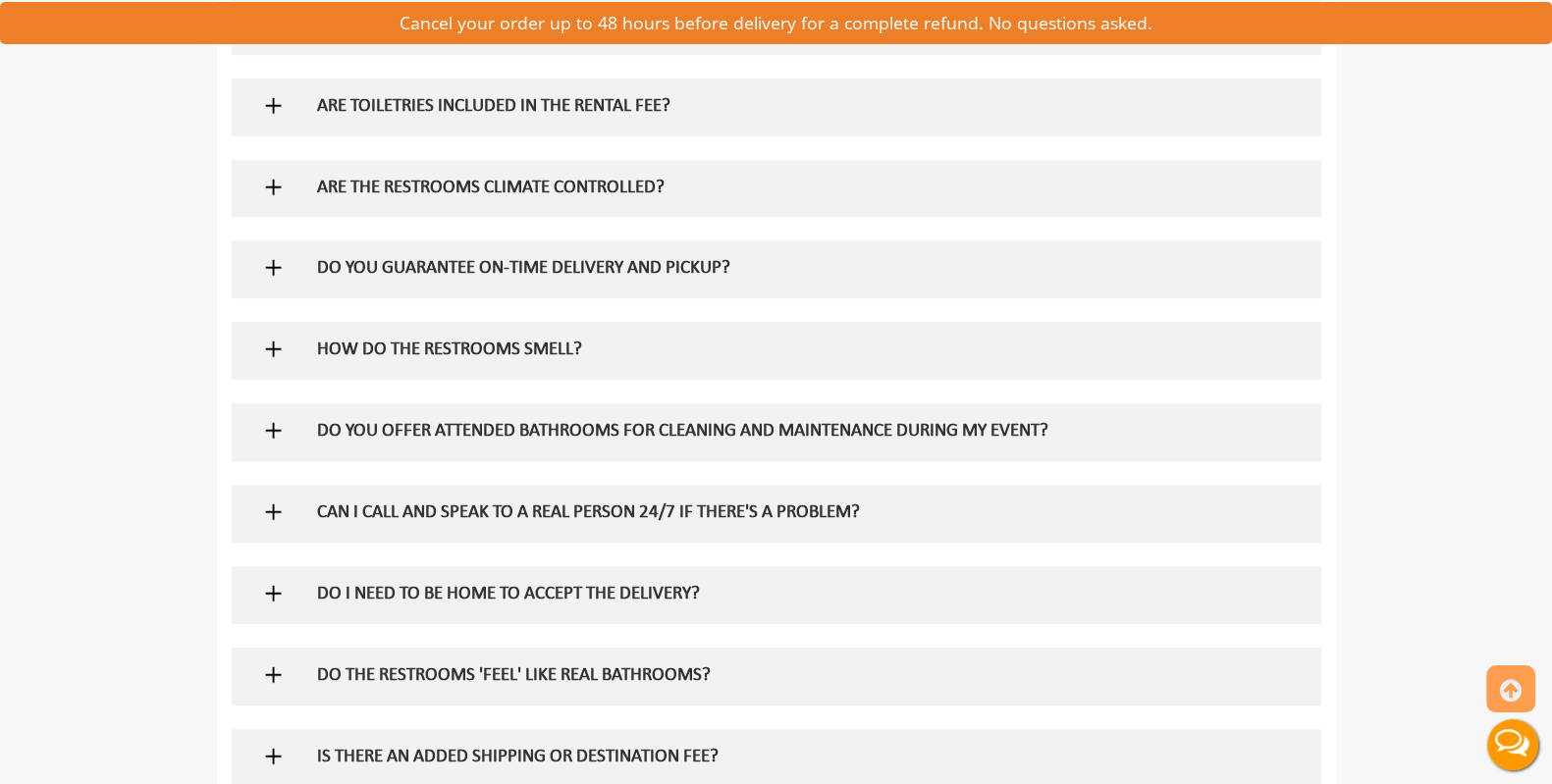 scroll, scrollTop: 1931, scrollLeft: 0, axis: vertical 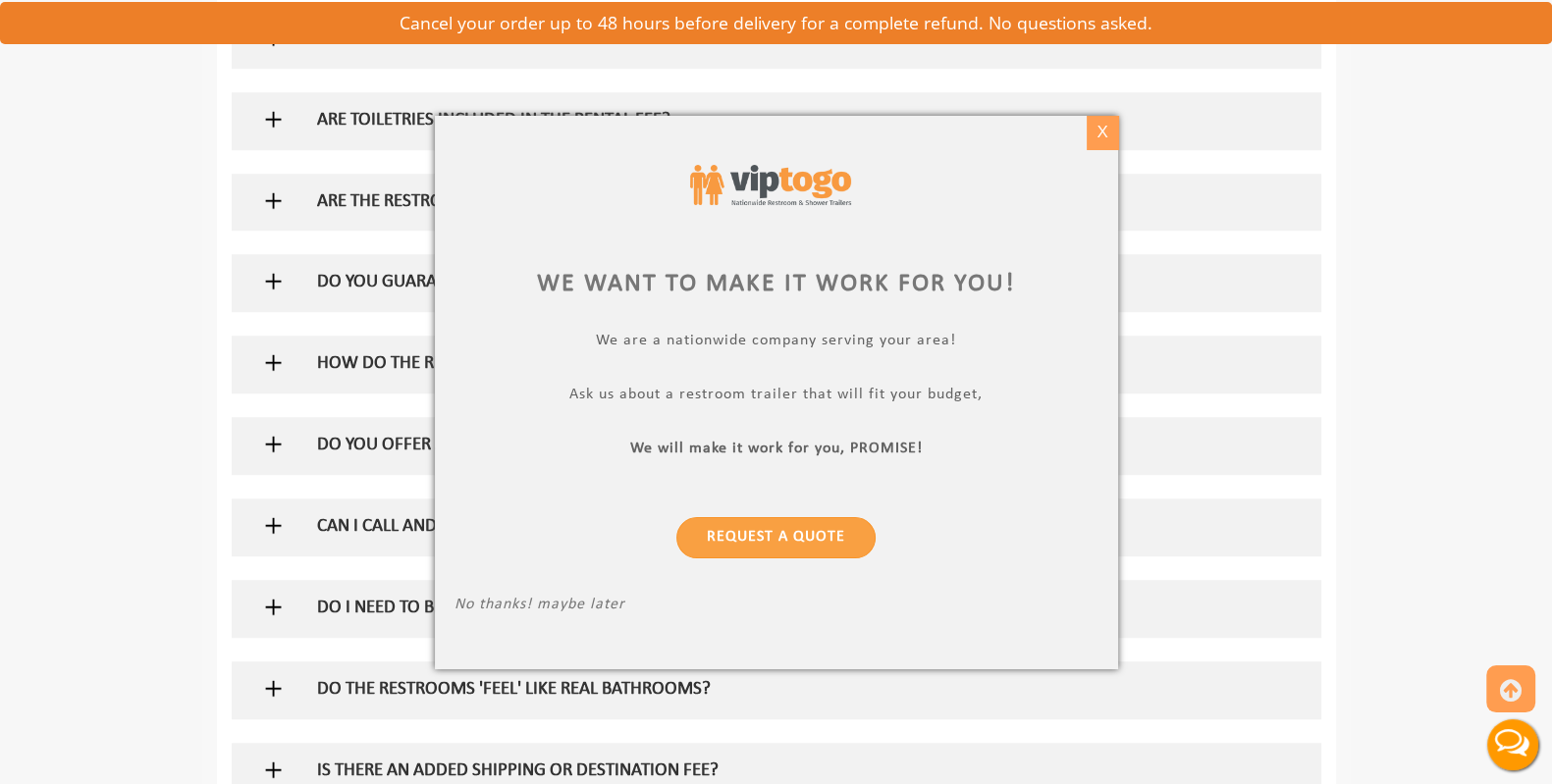 click on "X" at bounding box center (1101, 132) 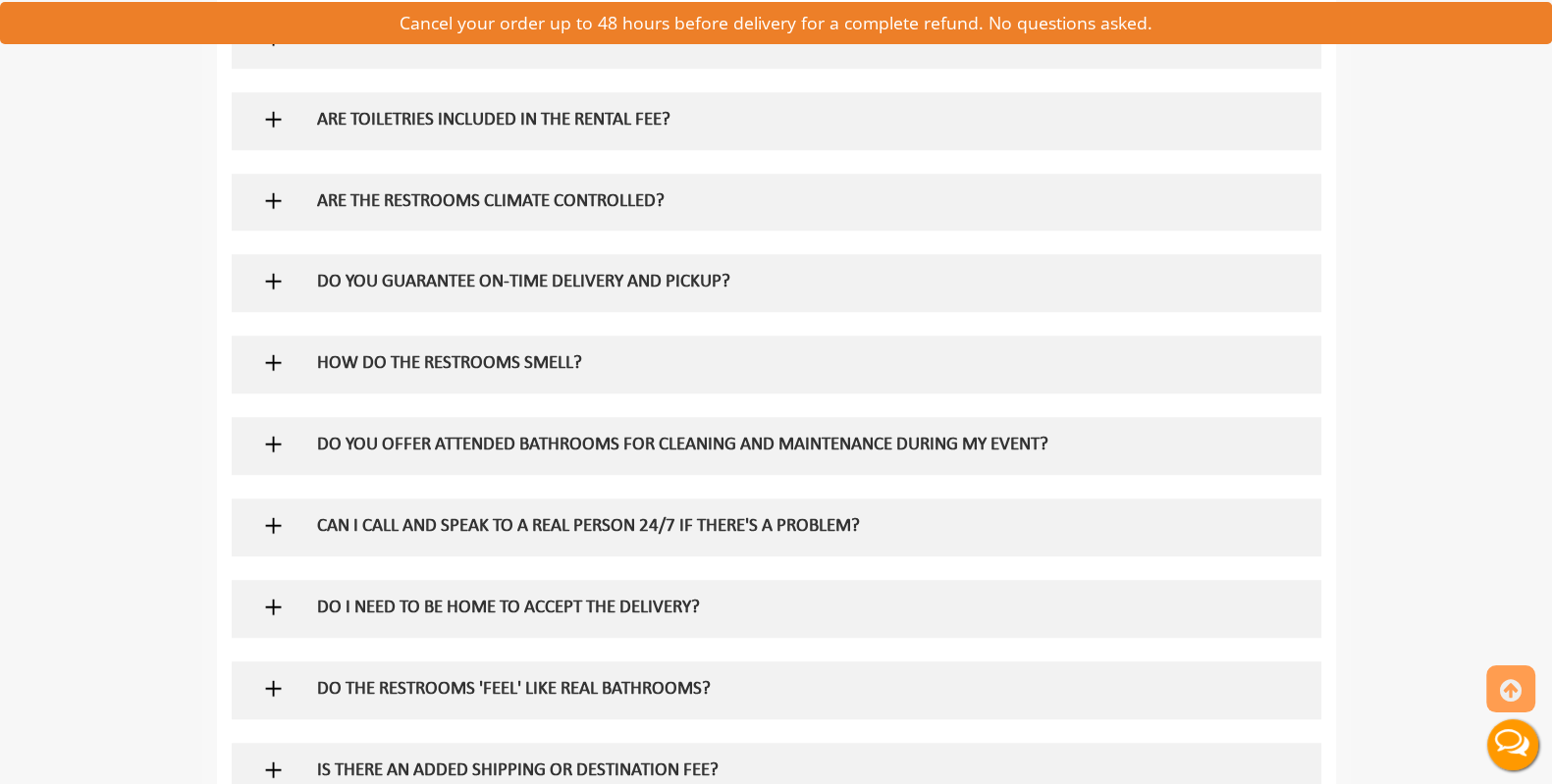 click on "ARE TOILETRIES INCLUDED IN THE RENTAL FEE?" at bounding box center [744, 121] 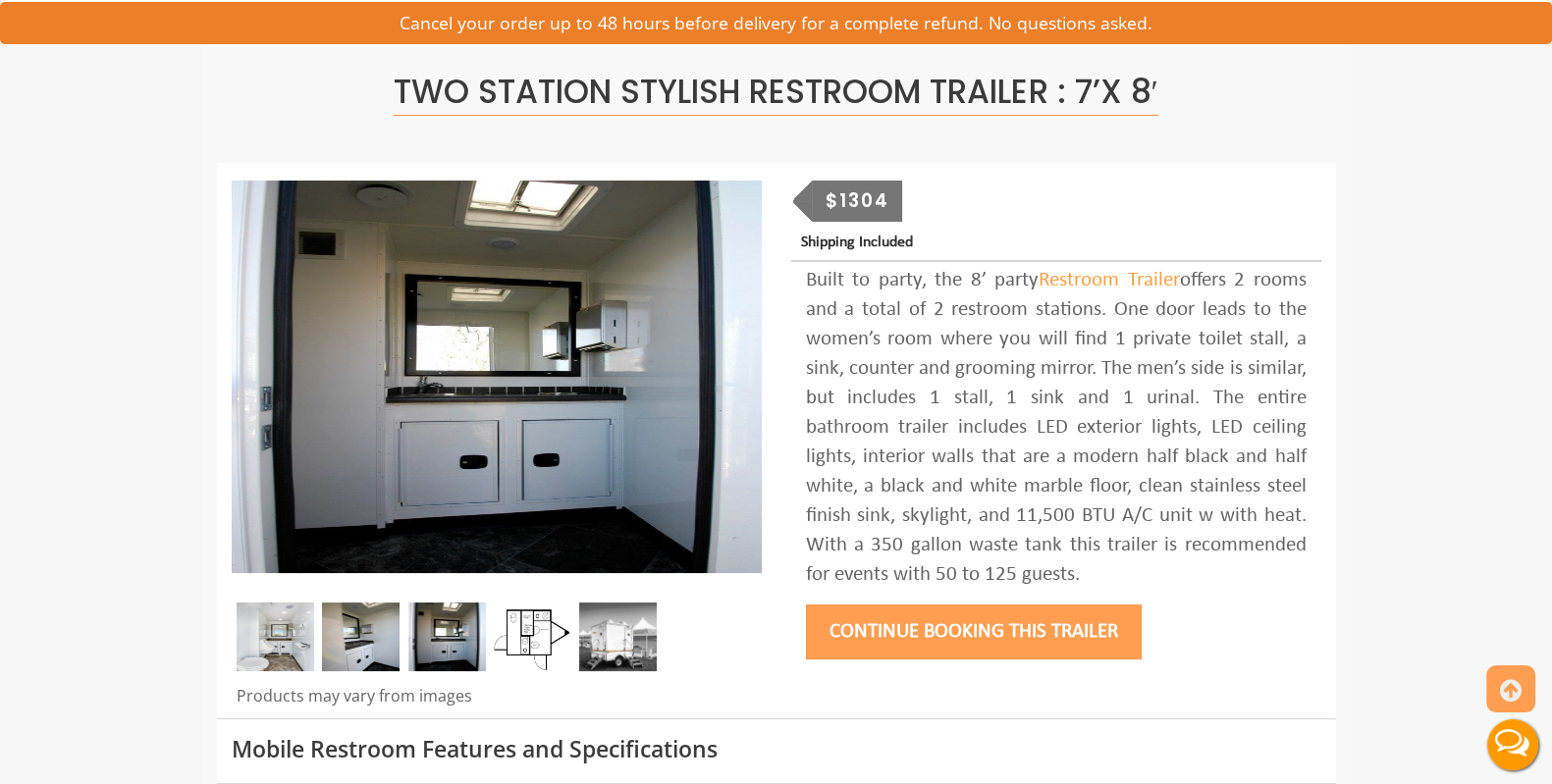 scroll, scrollTop: 0, scrollLeft: 0, axis: both 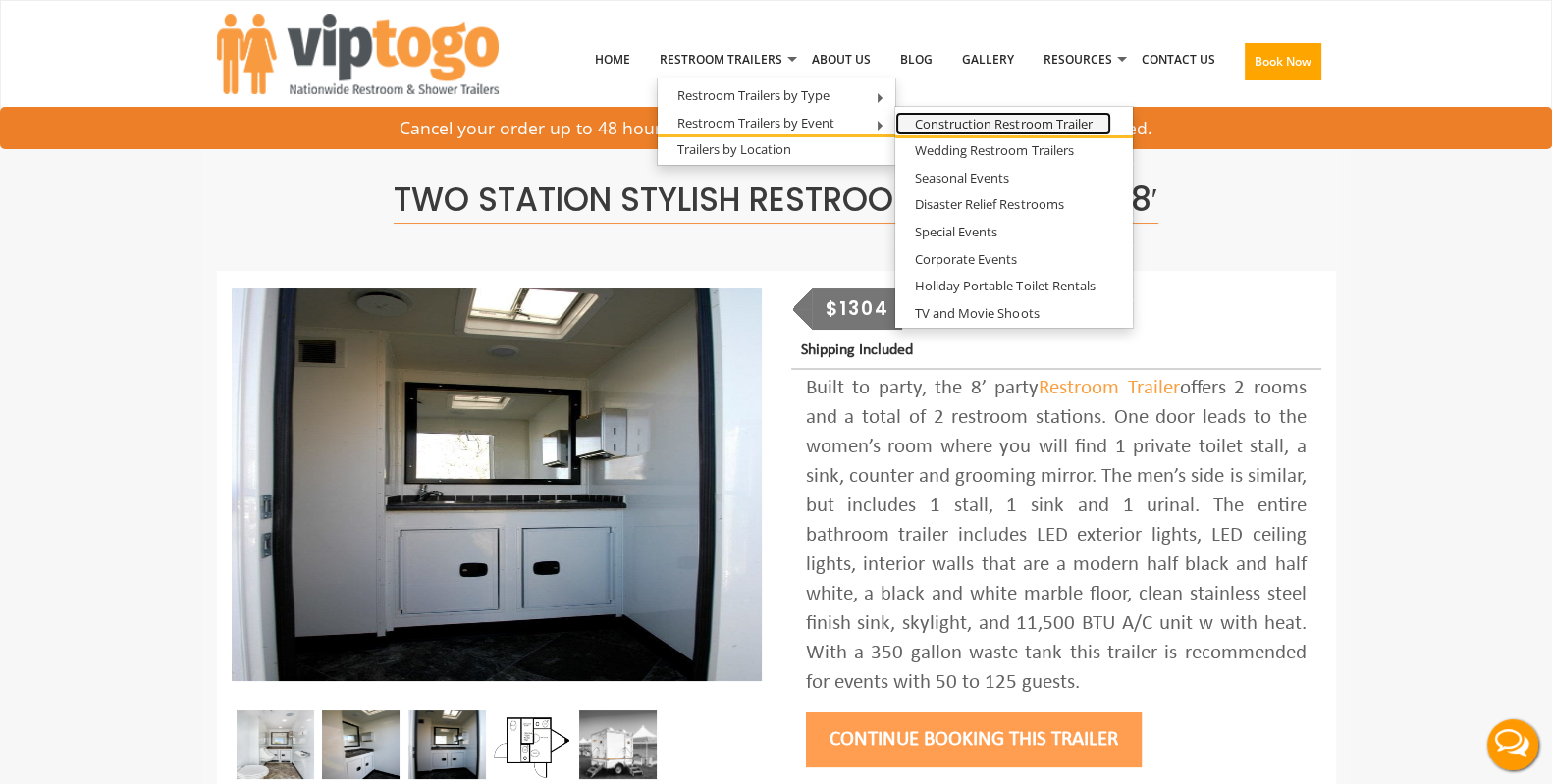 click on "Construction Restroom Trailer" at bounding box center [1003, 124] 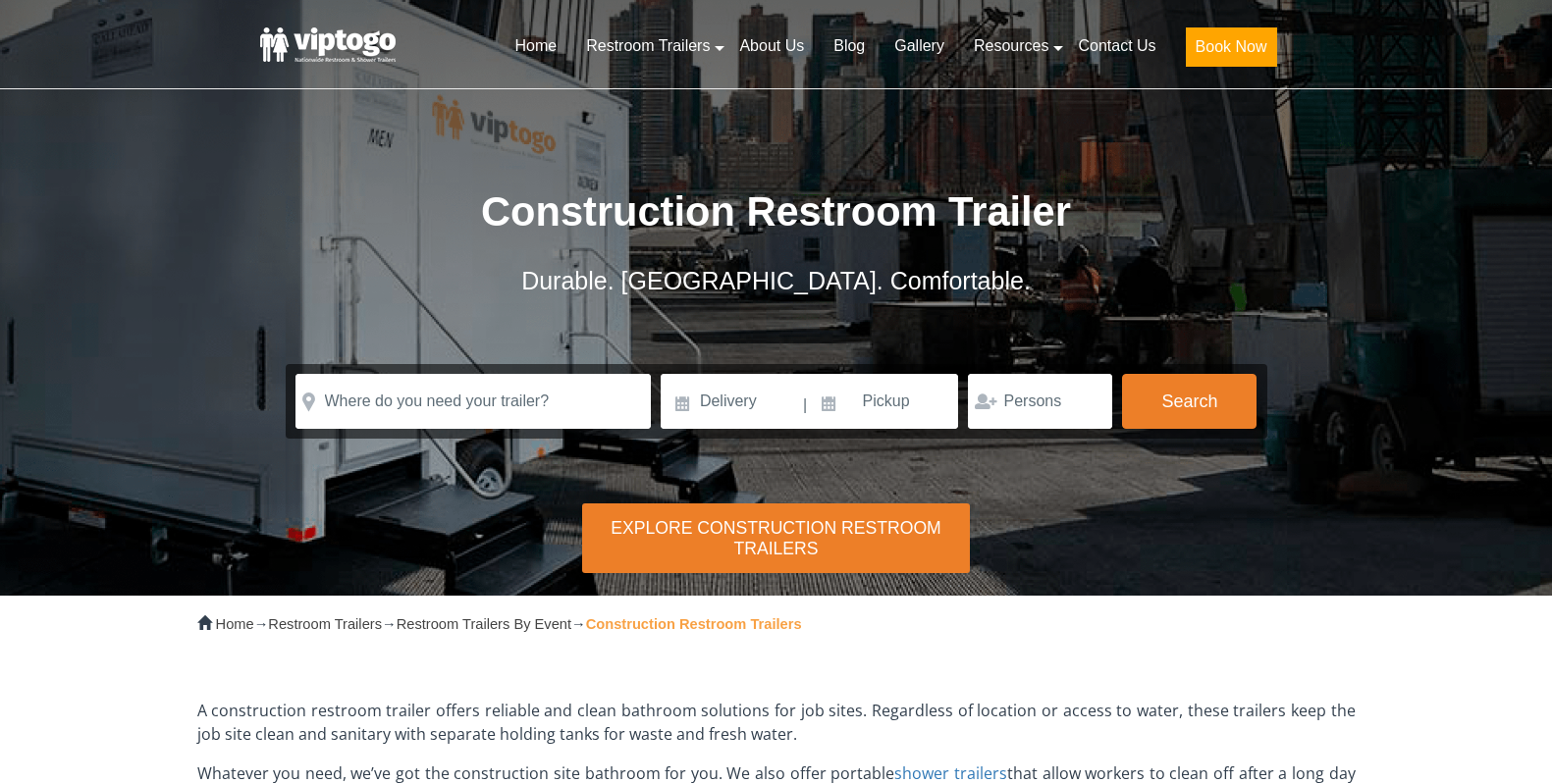 scroll, scrollTop: 0, scrollLeft: 0, axis: both 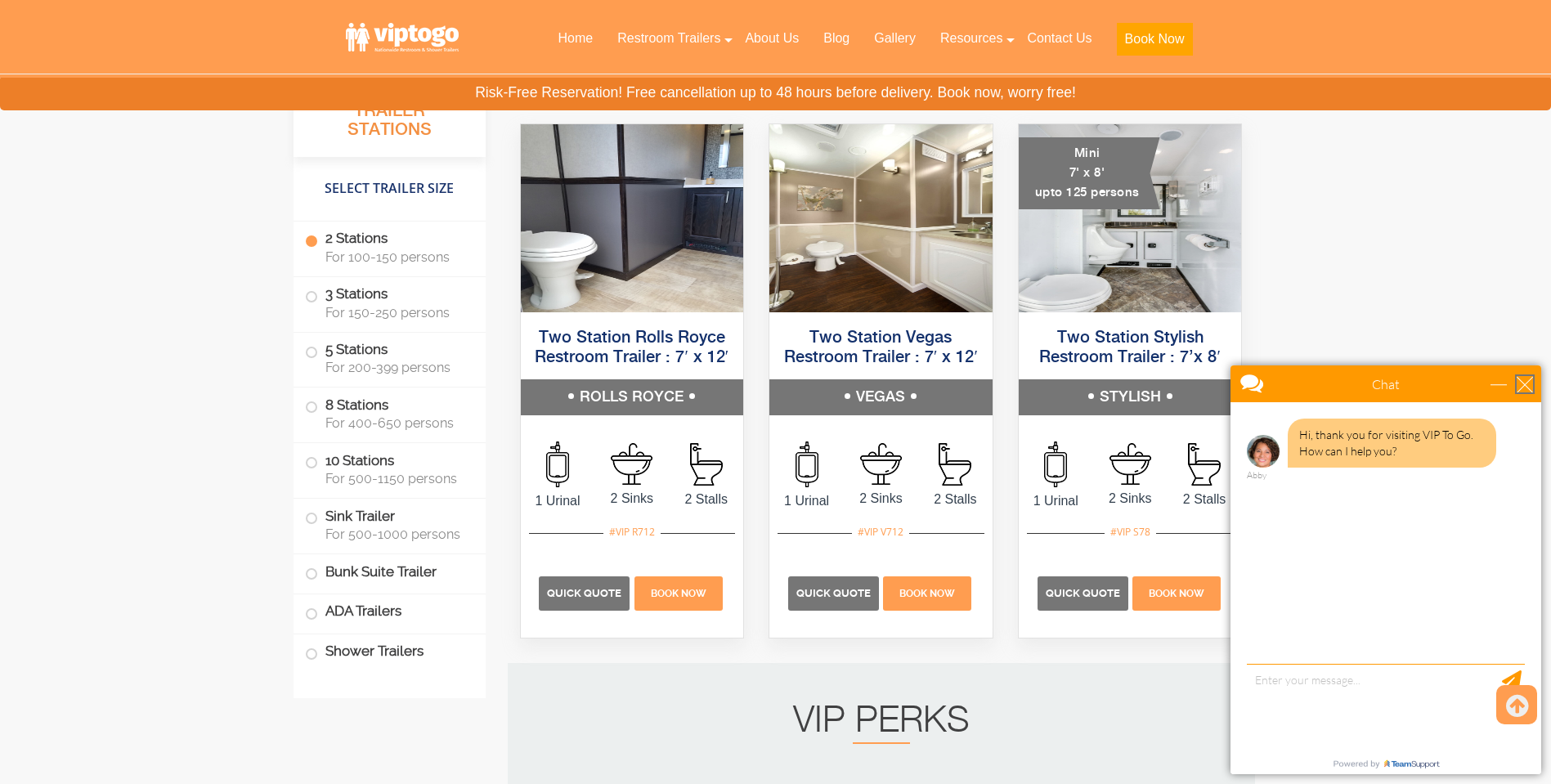 click at bounding box center [1525, 384] 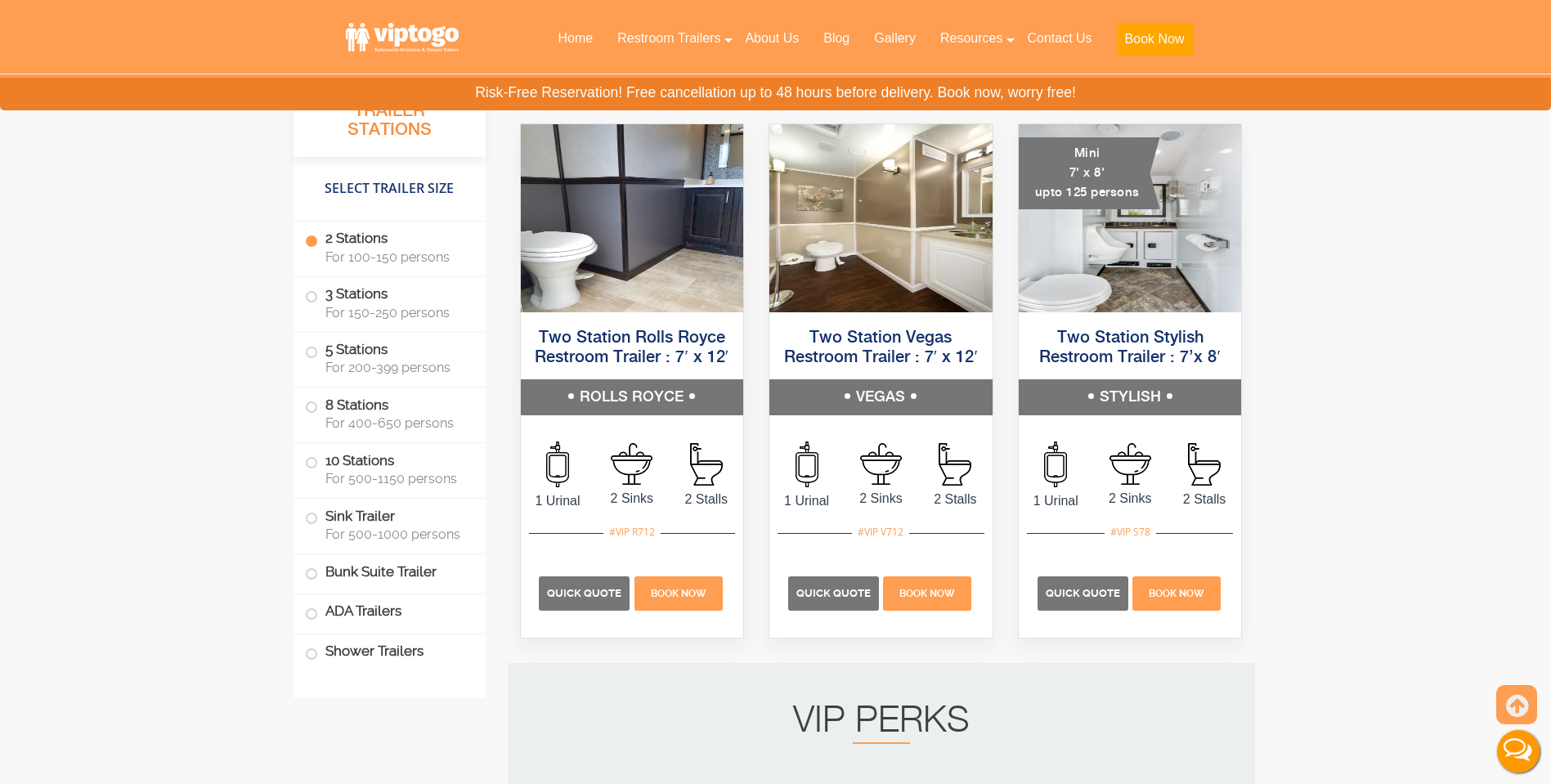 scroll, scrollTop: 0, scrollLeft: 0, axis: both 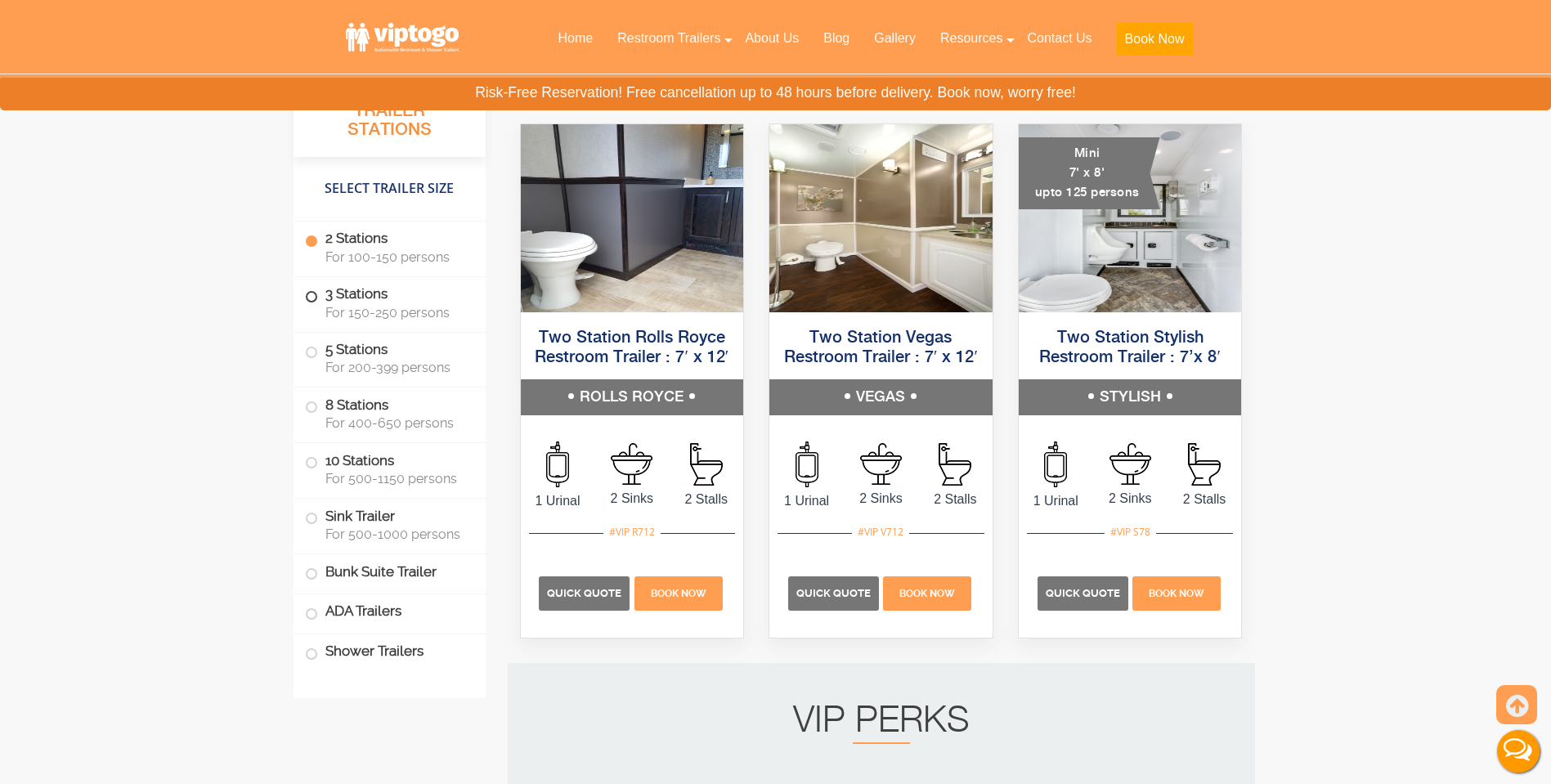 click at bounding box center [312, 297] 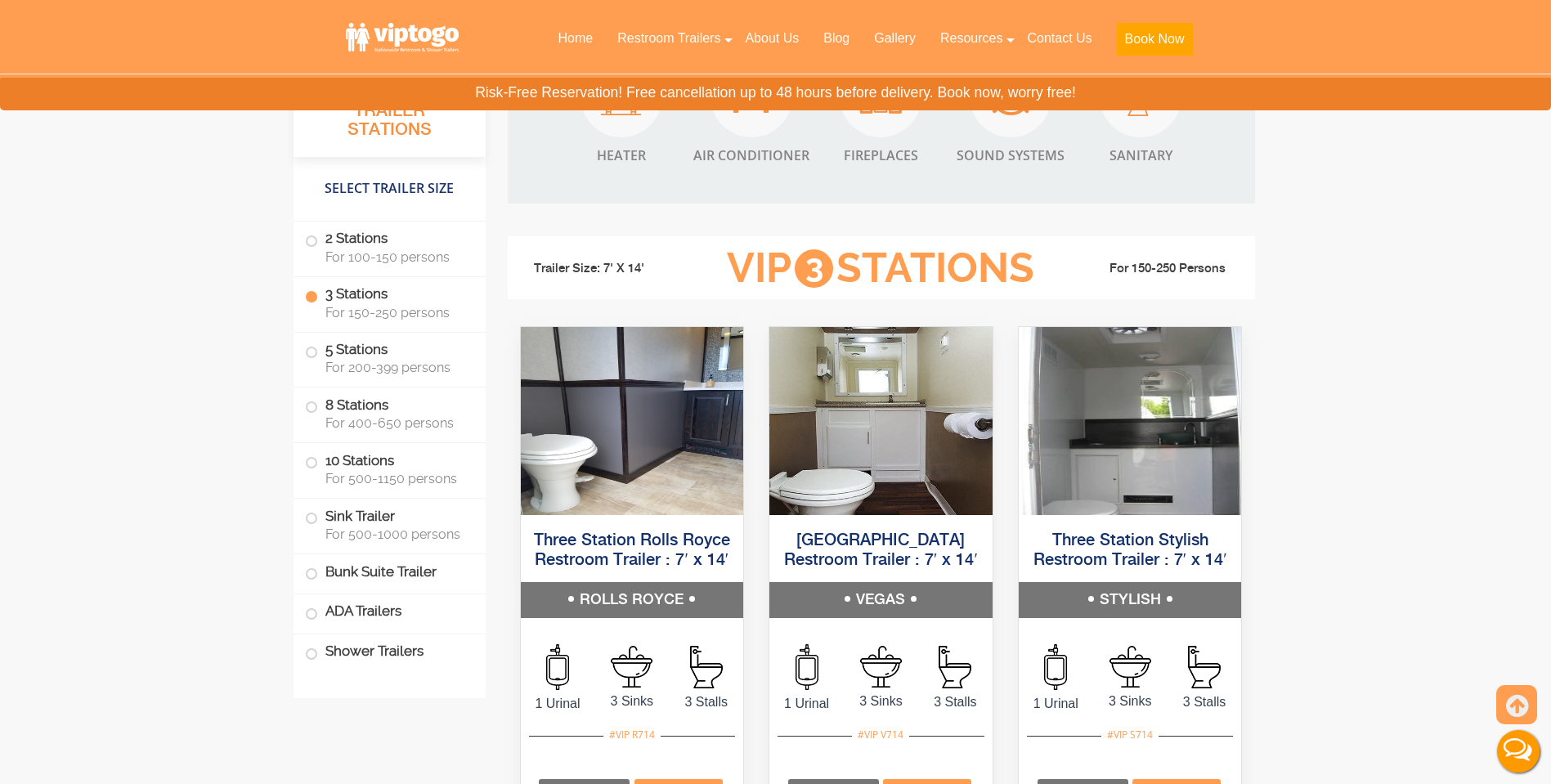 scroll, scrollTop: 2565, scrollLeft: 0, axis: vertical 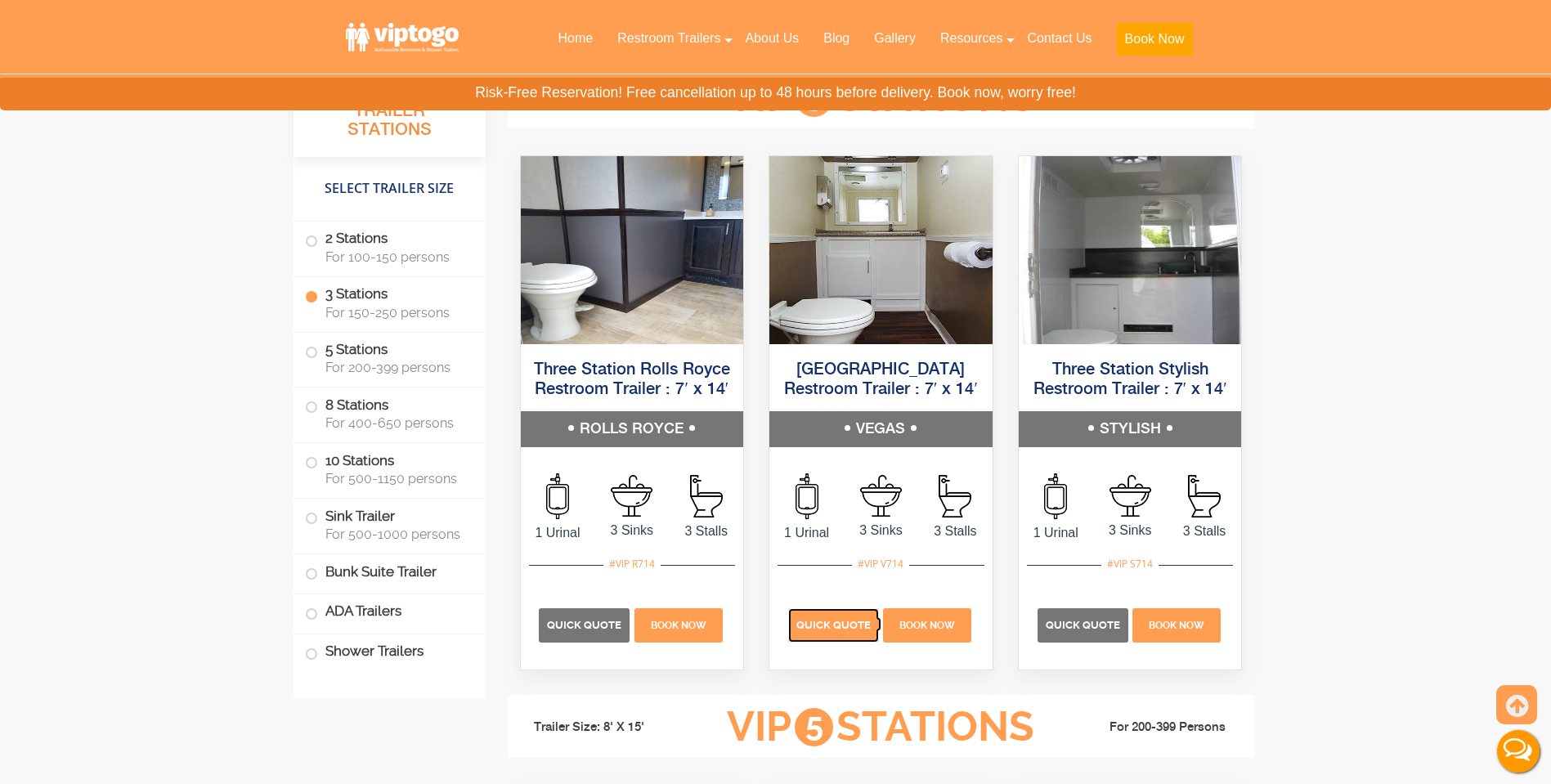 click on "Quick Quote" at bounding box center [833, 625] 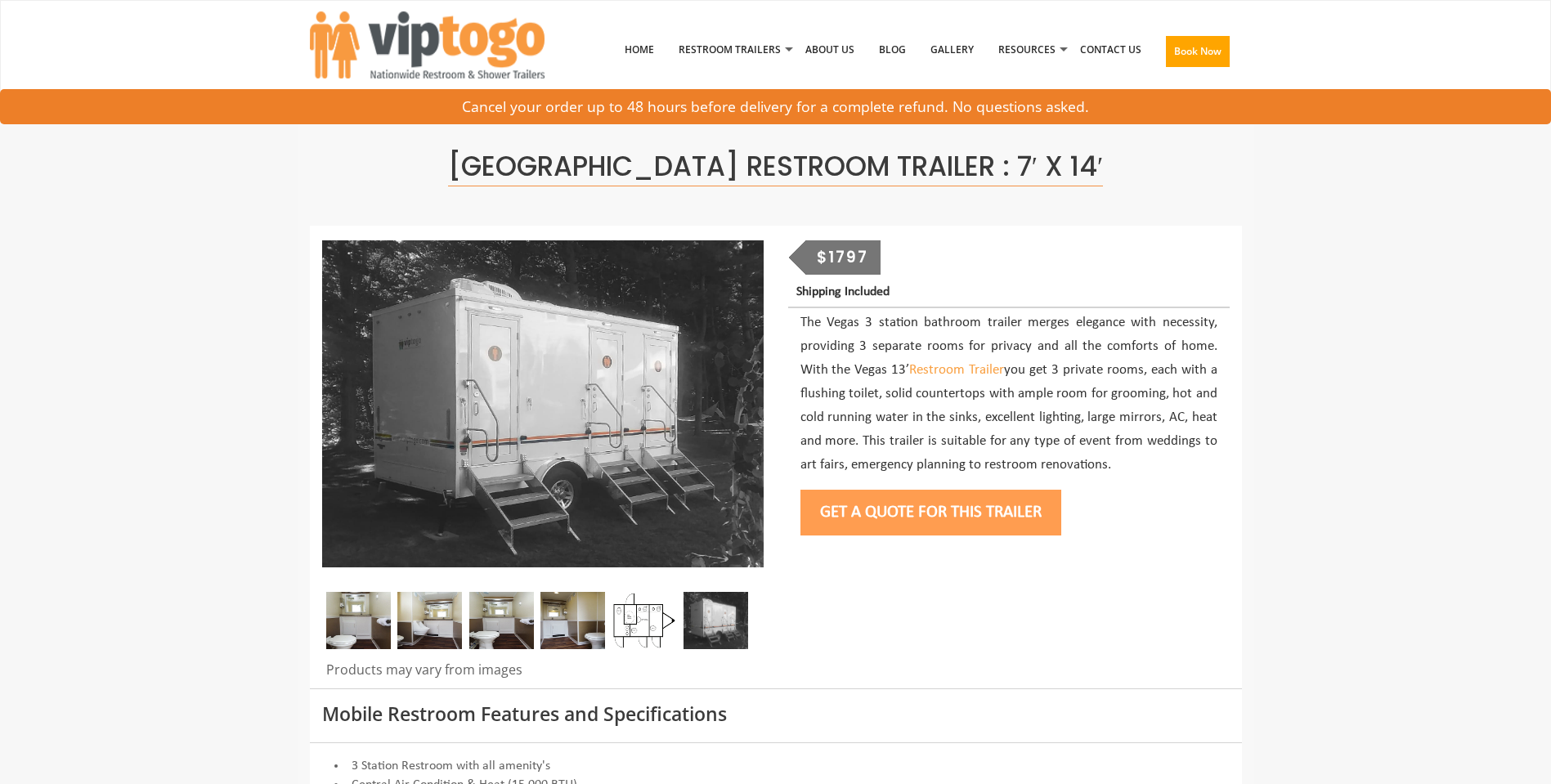 scroll, scrollTop: 0, scrollLeft: 0, axis: both 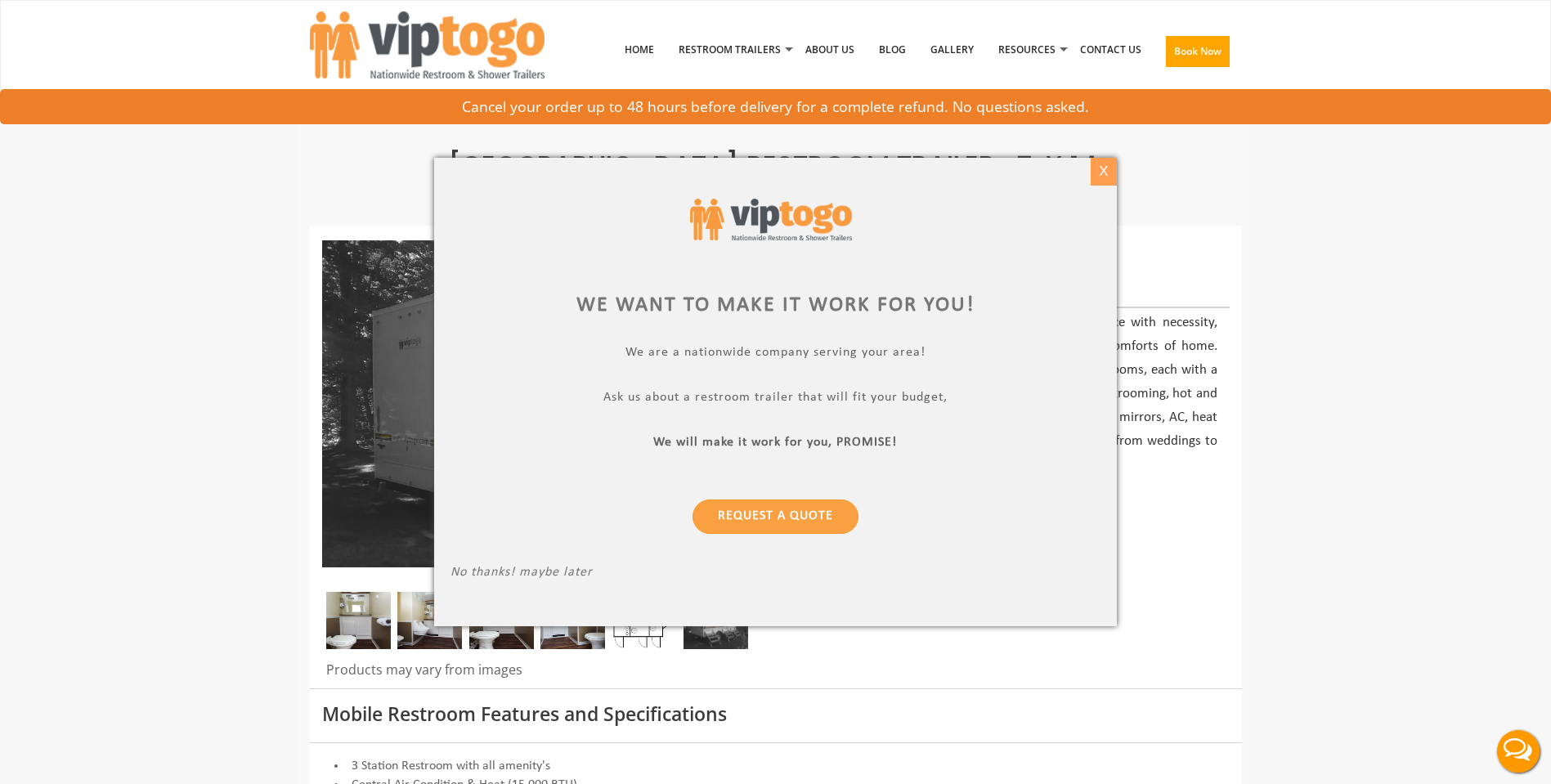 click on "X" at bounding box center (1104, 172) 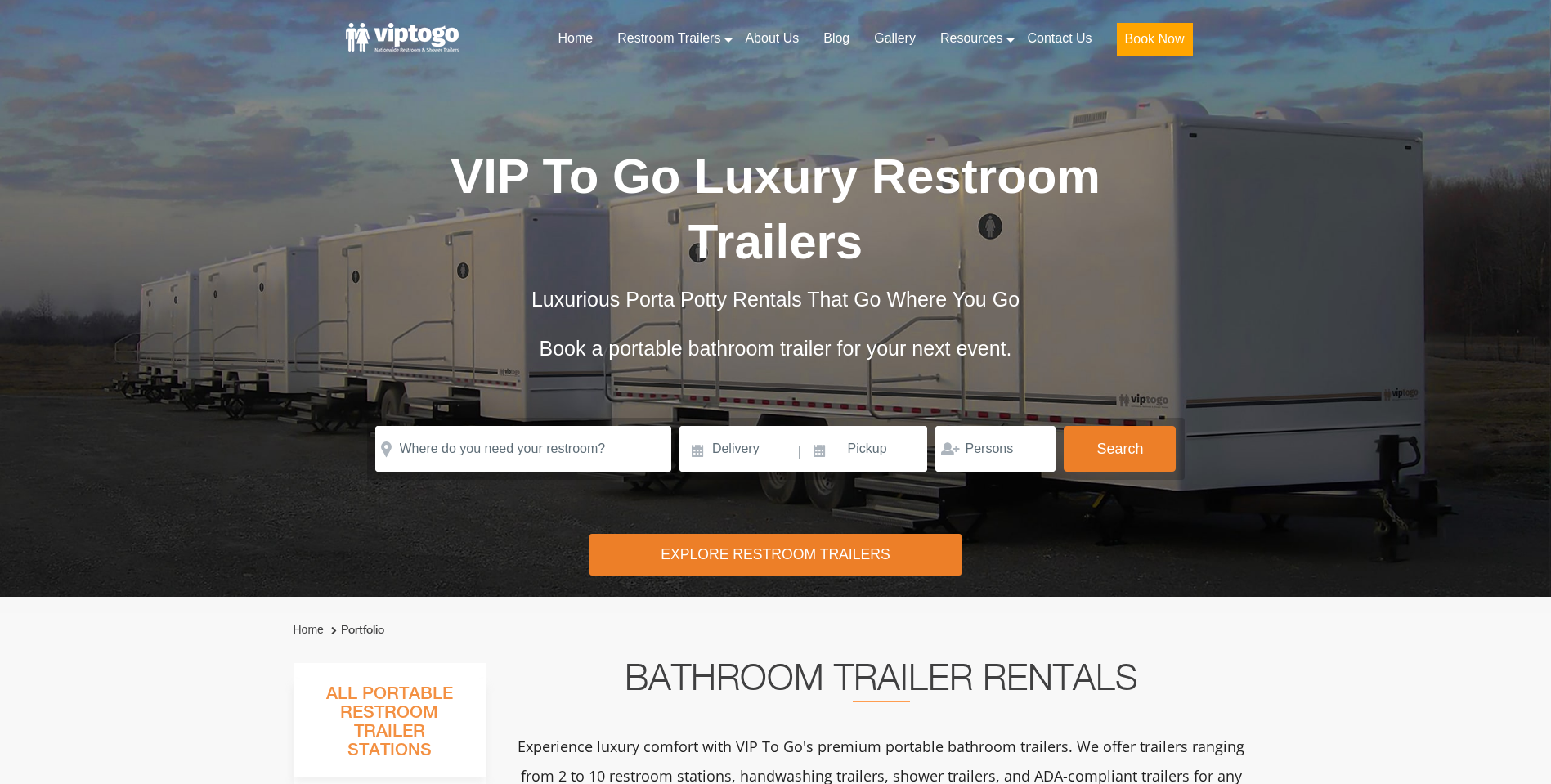 scroll, scrollTop: 0, scrollLeft: 0, axis: both 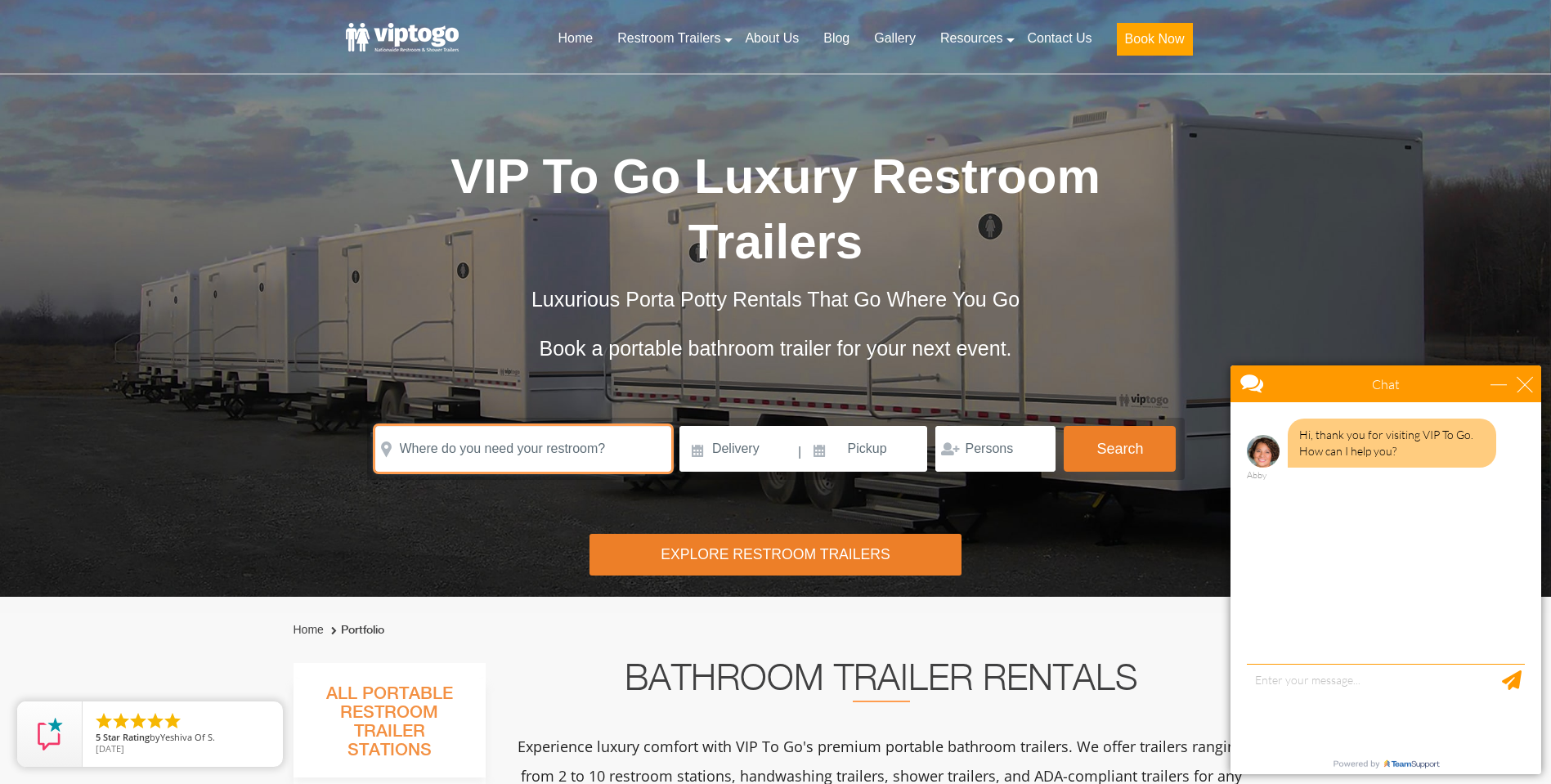 click at bounding box center (523, 449) 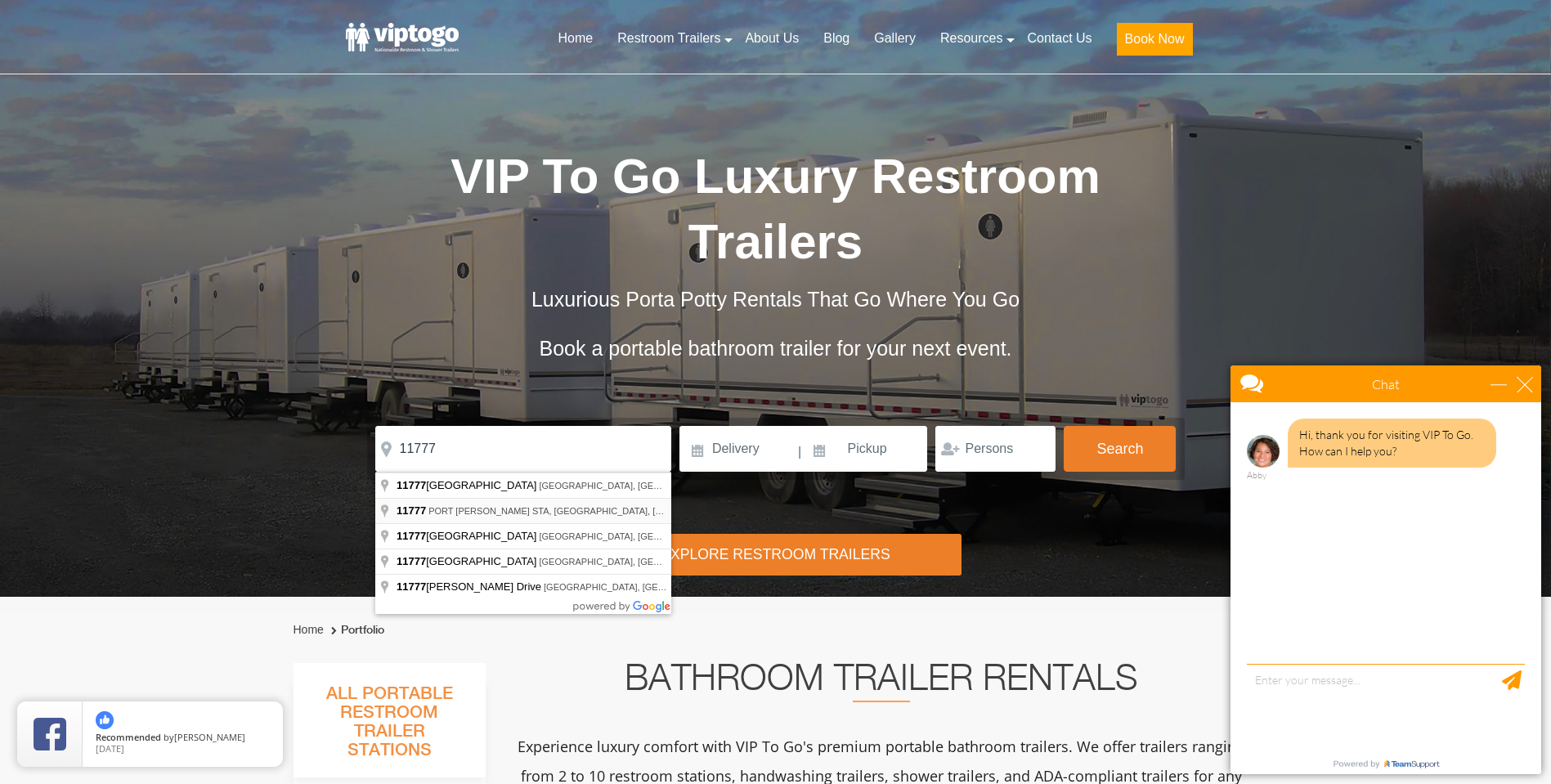 type on "PORT [PERSON_NAME] STA, NY 11777, [GEOGRAPHIC_DATA]" 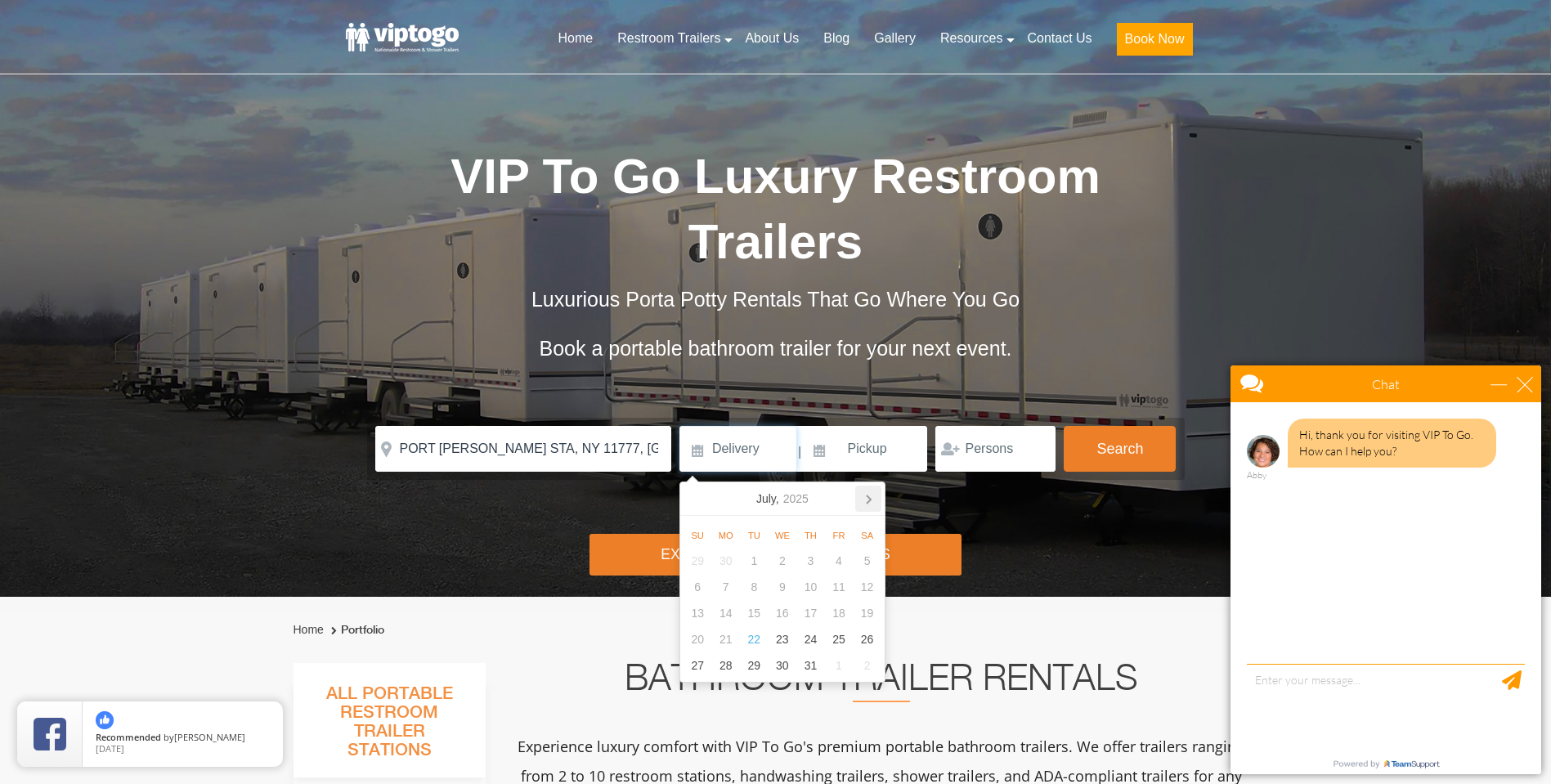 click 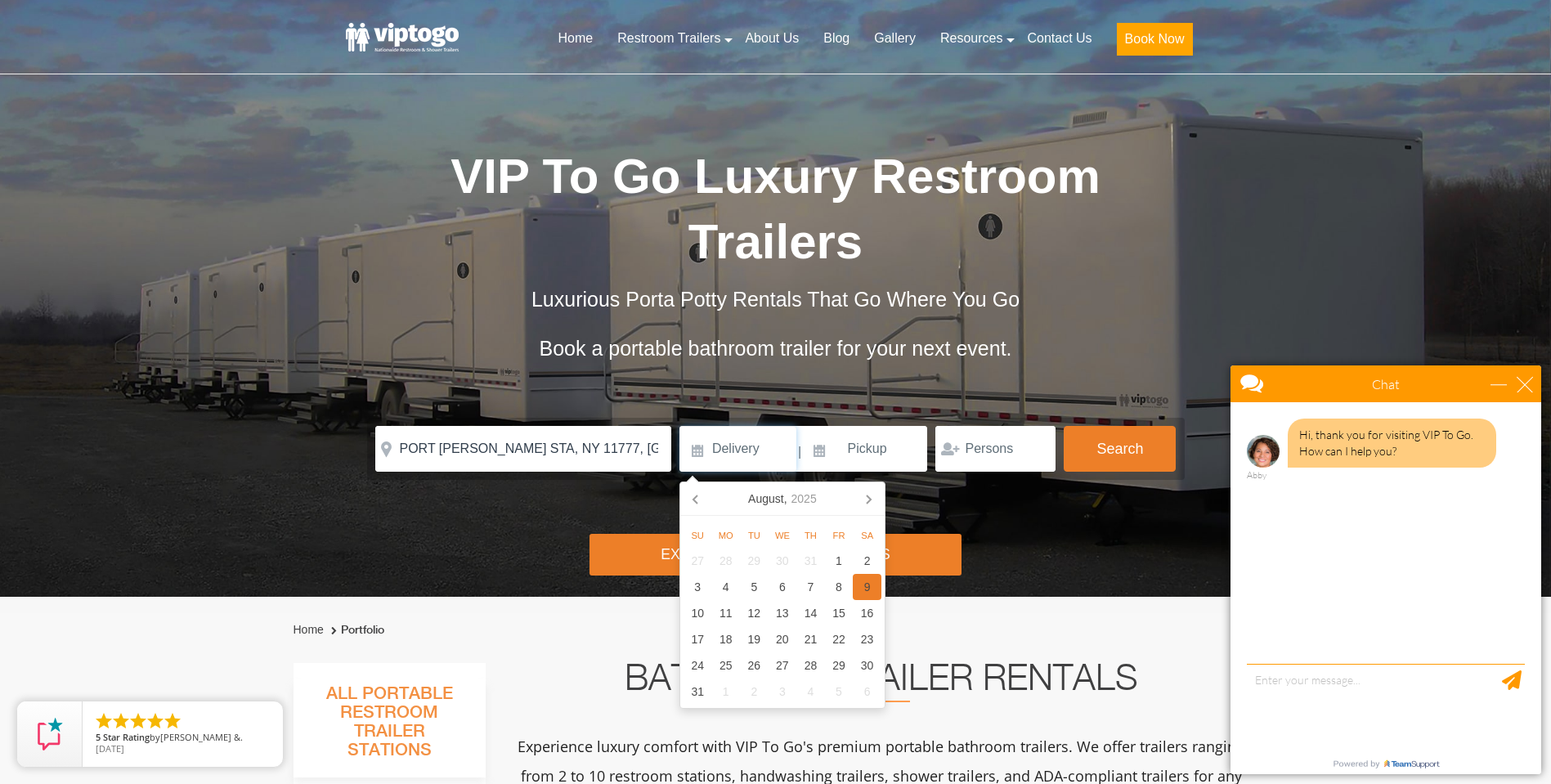 click on "9" at bounding box center [867, 587] 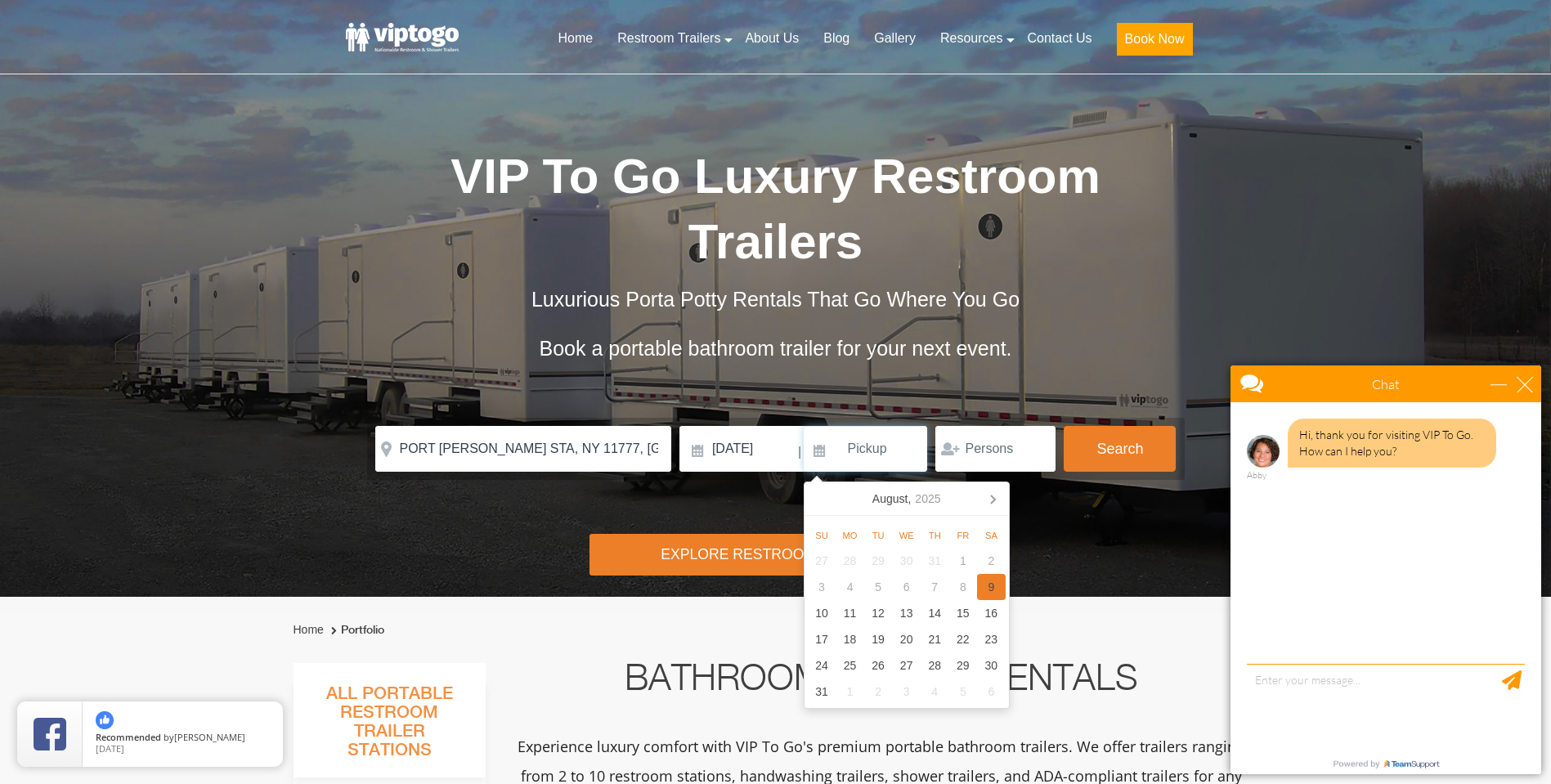 click on "9" at bounding box center (991, 587) 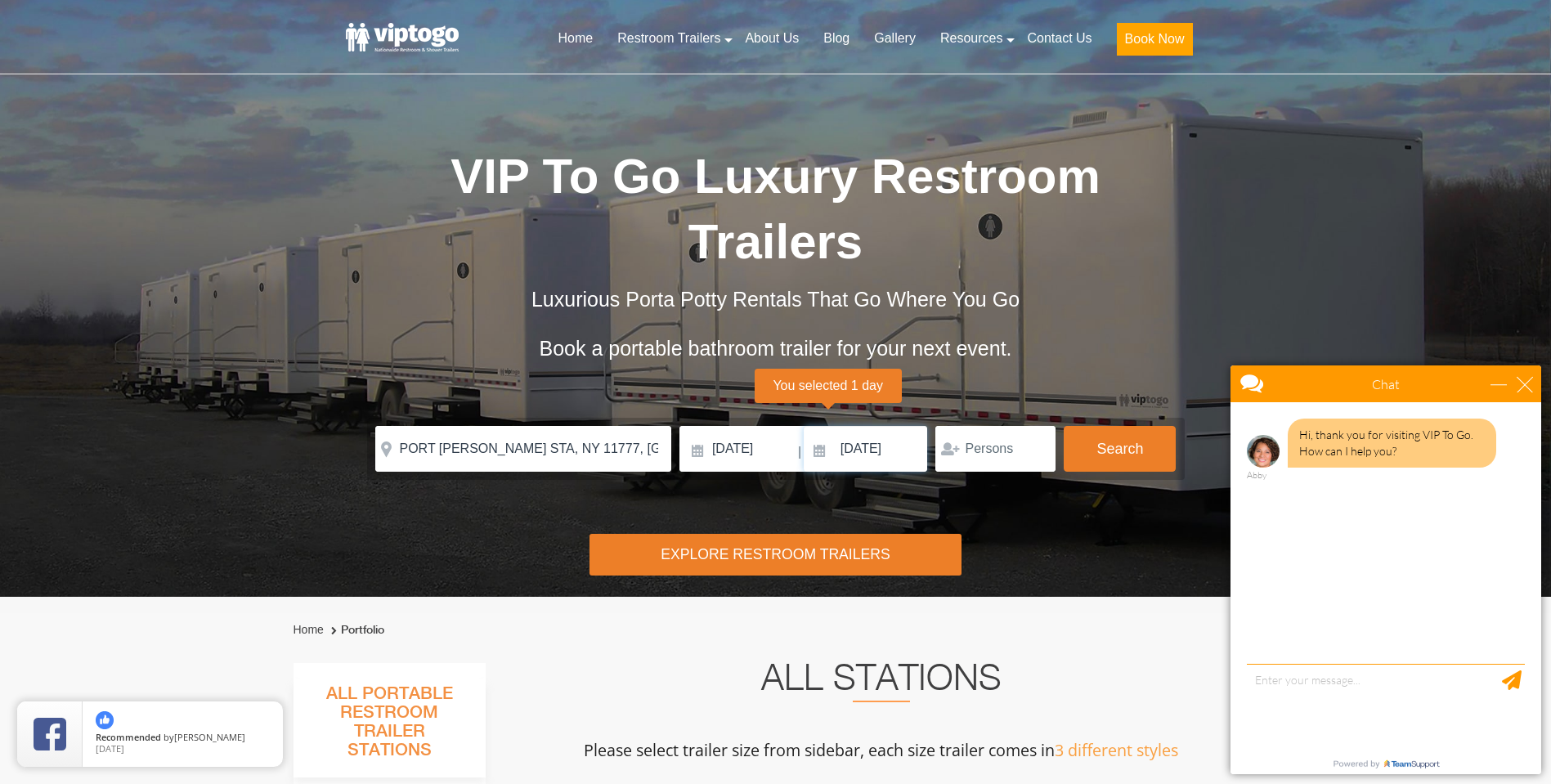 click on "08/09/2025" at bounding box center (866, 449) 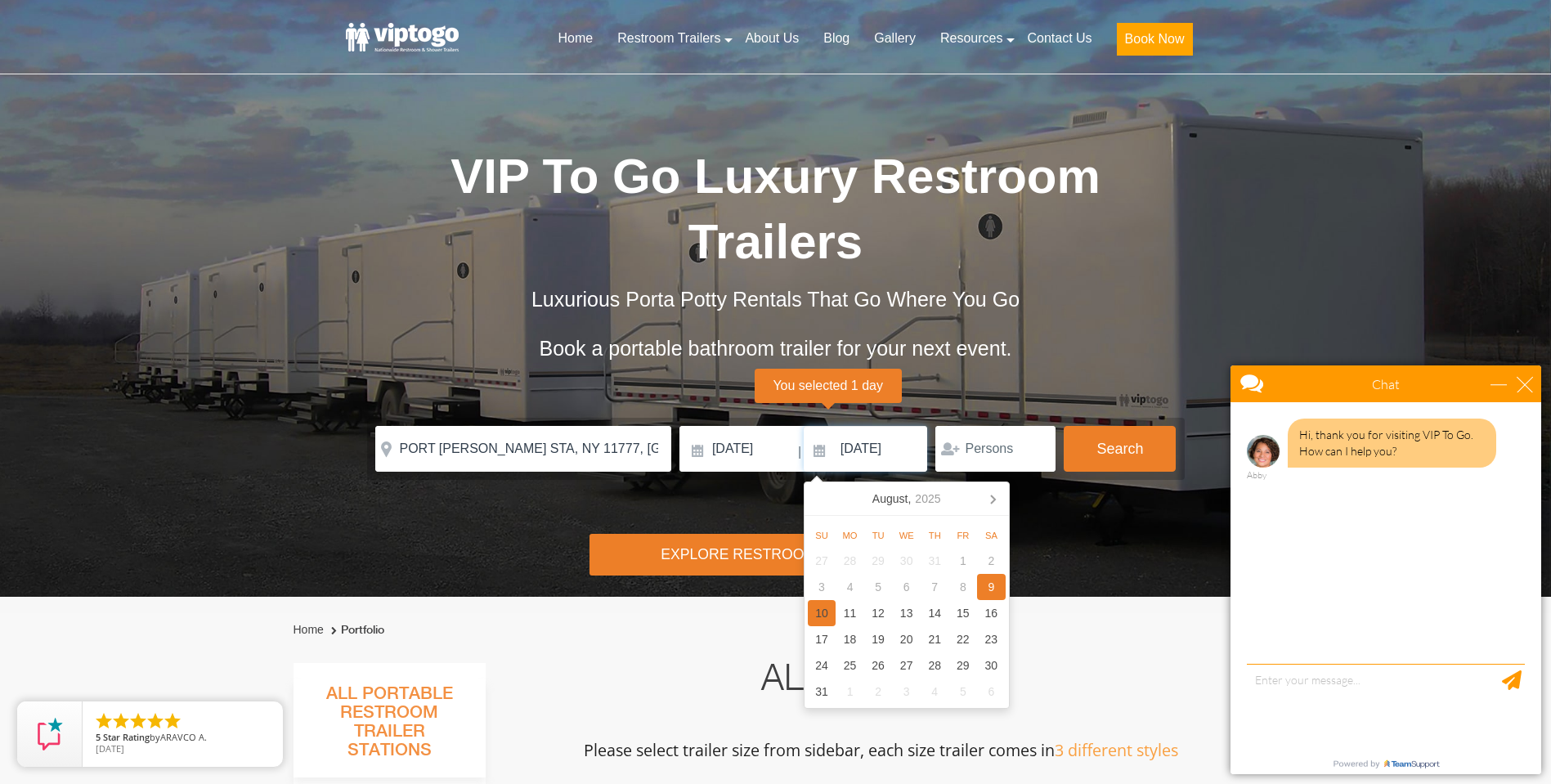 click on "10" at bounding box center (822, 613) 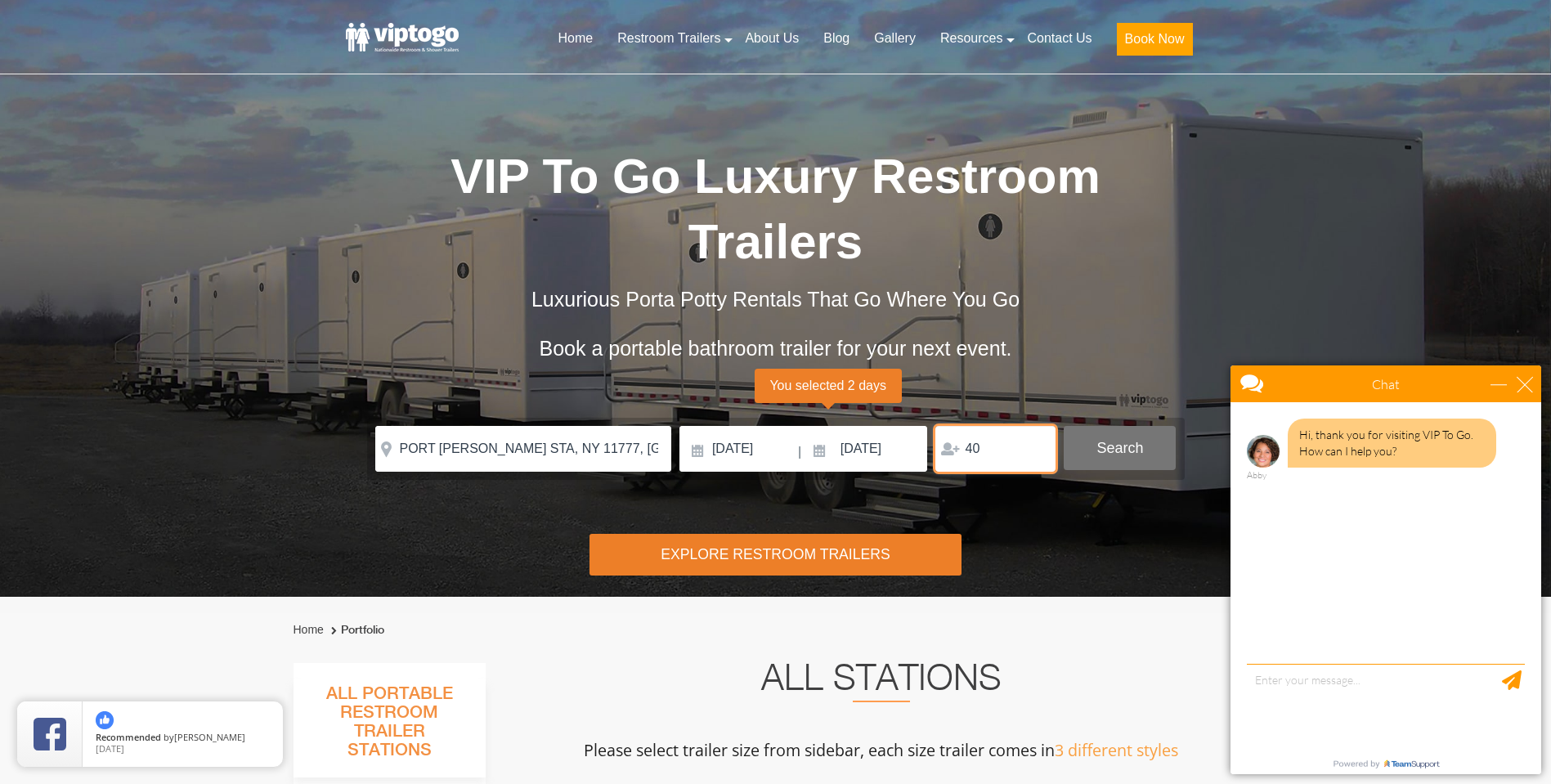type on "40" 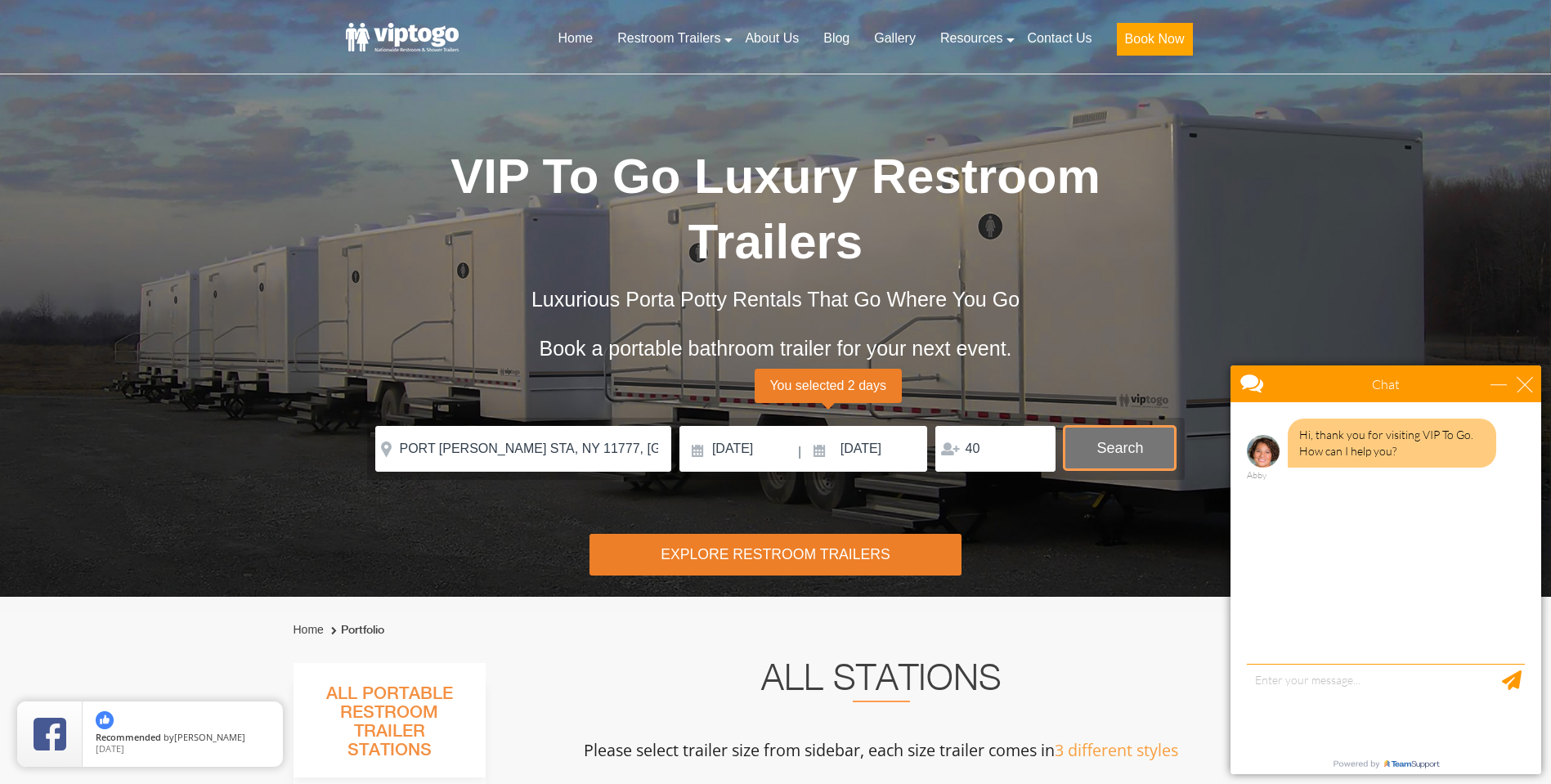 click on "Search" at bounding box center [1119, 448] 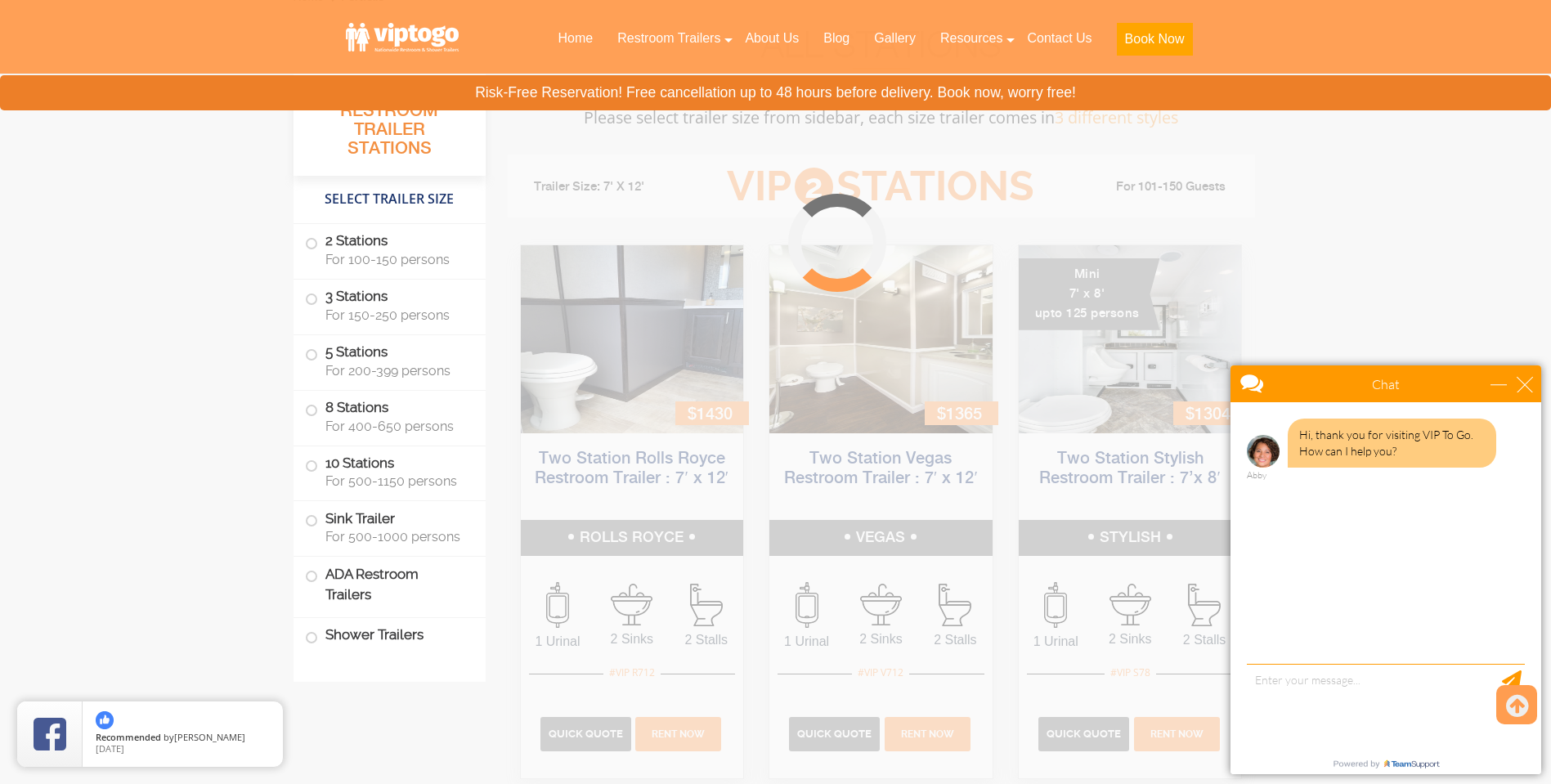 scroll, scrollTop: 663, scrollLeft: 0, axis: vertical 